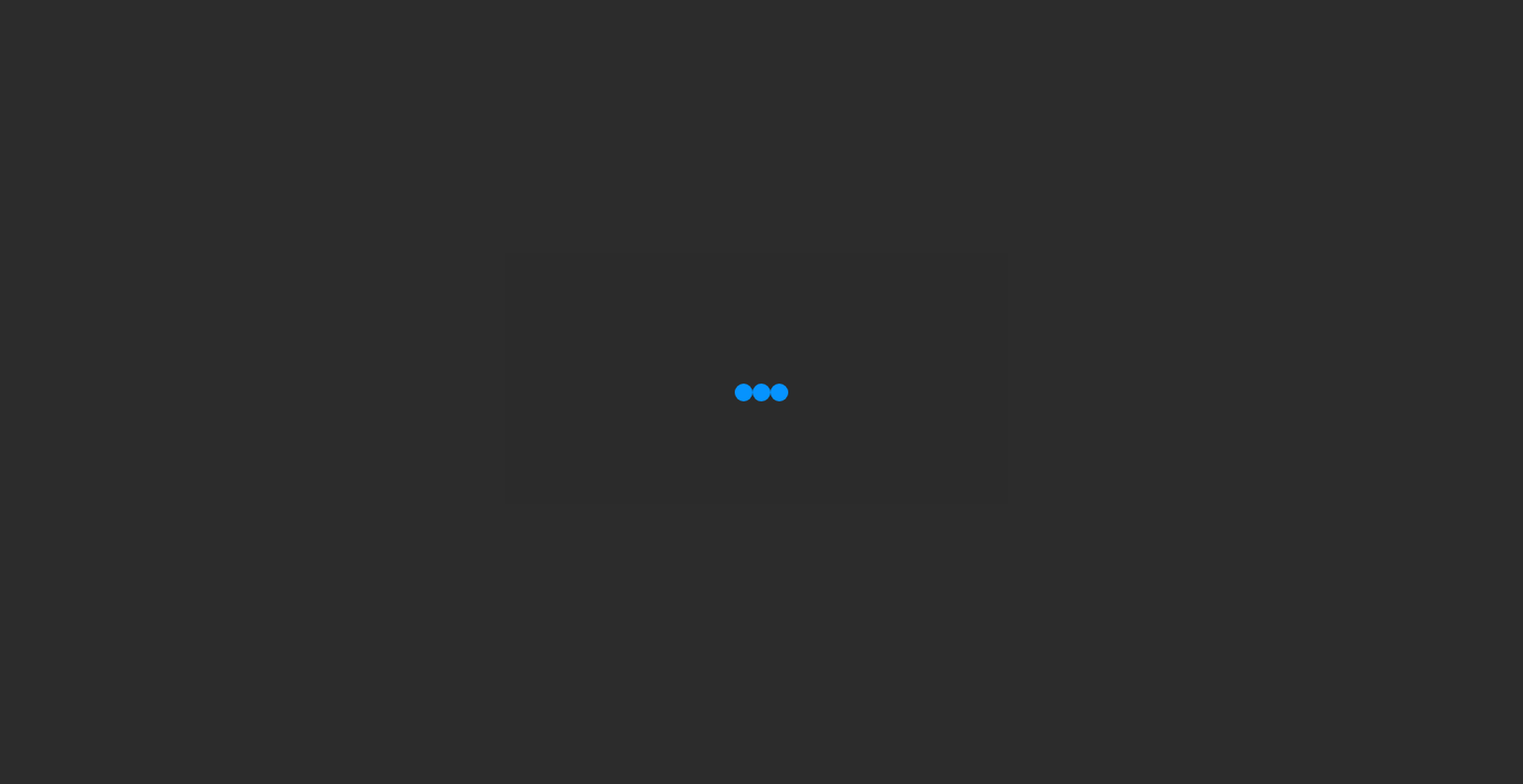 scroll, scrollTop: 0, scrollLeft: 0, axis: both 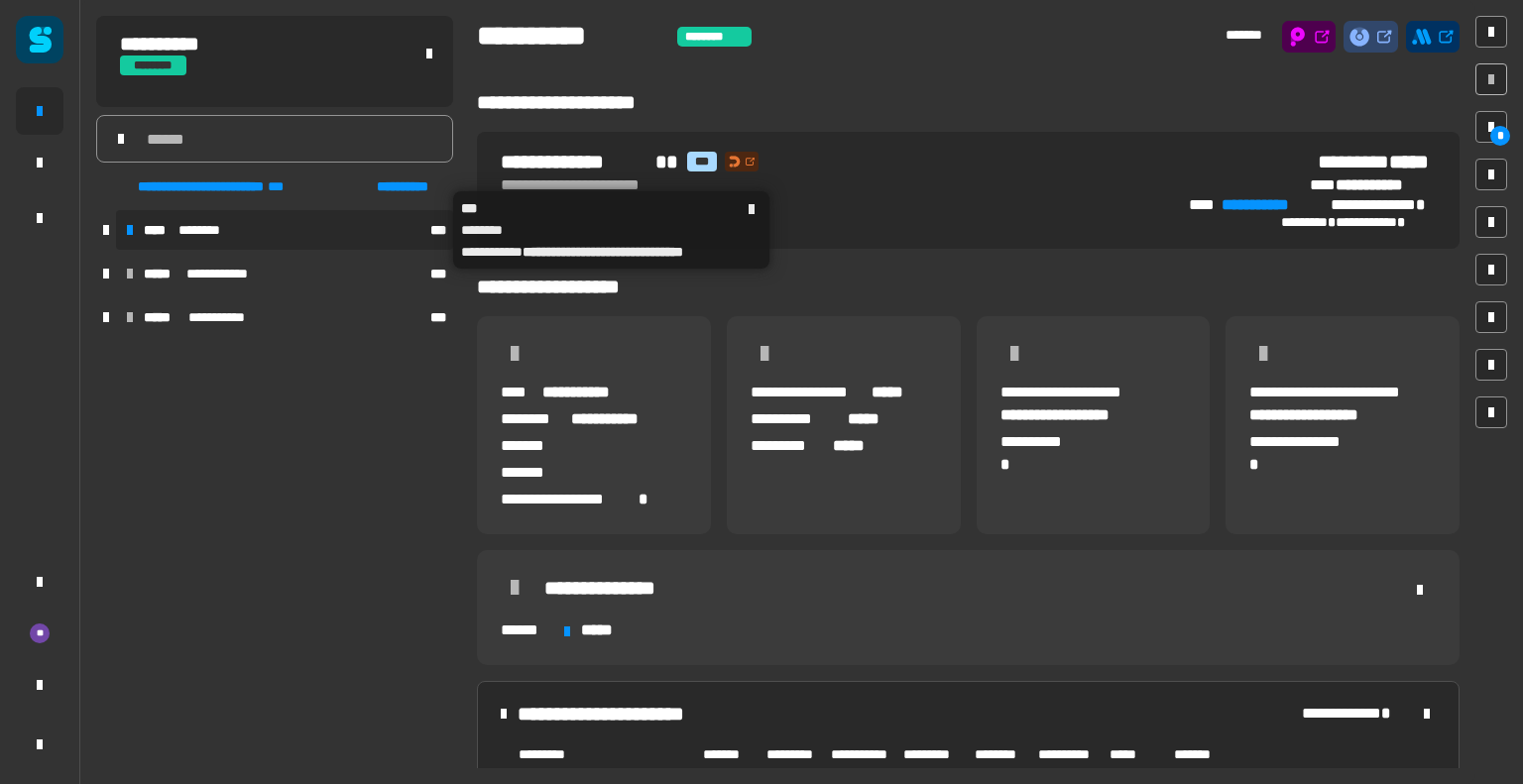 click on "**** ********" at bounding box center (285, 230) 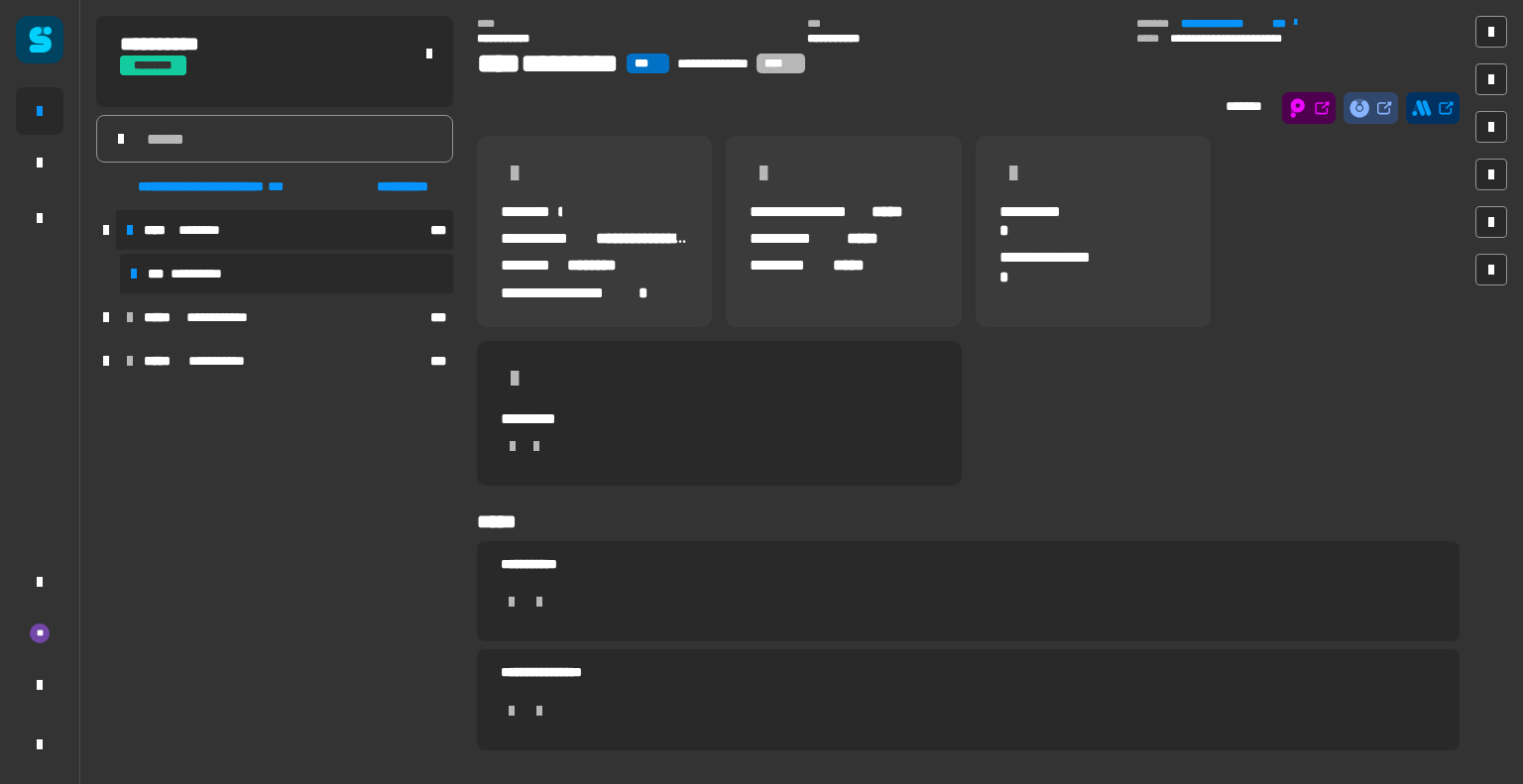 click on "**********" at bounding box center [287, 274] 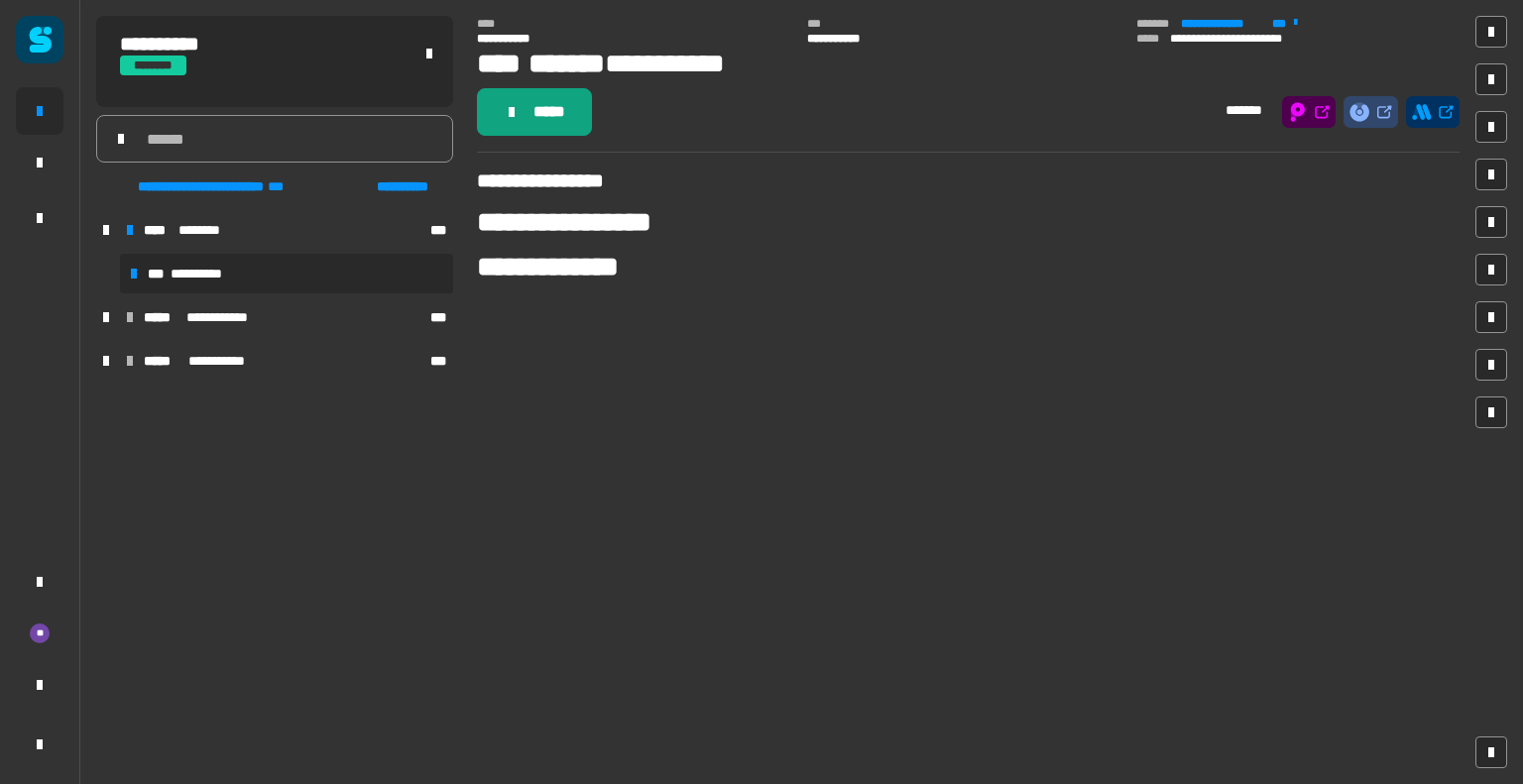 click on "*****" 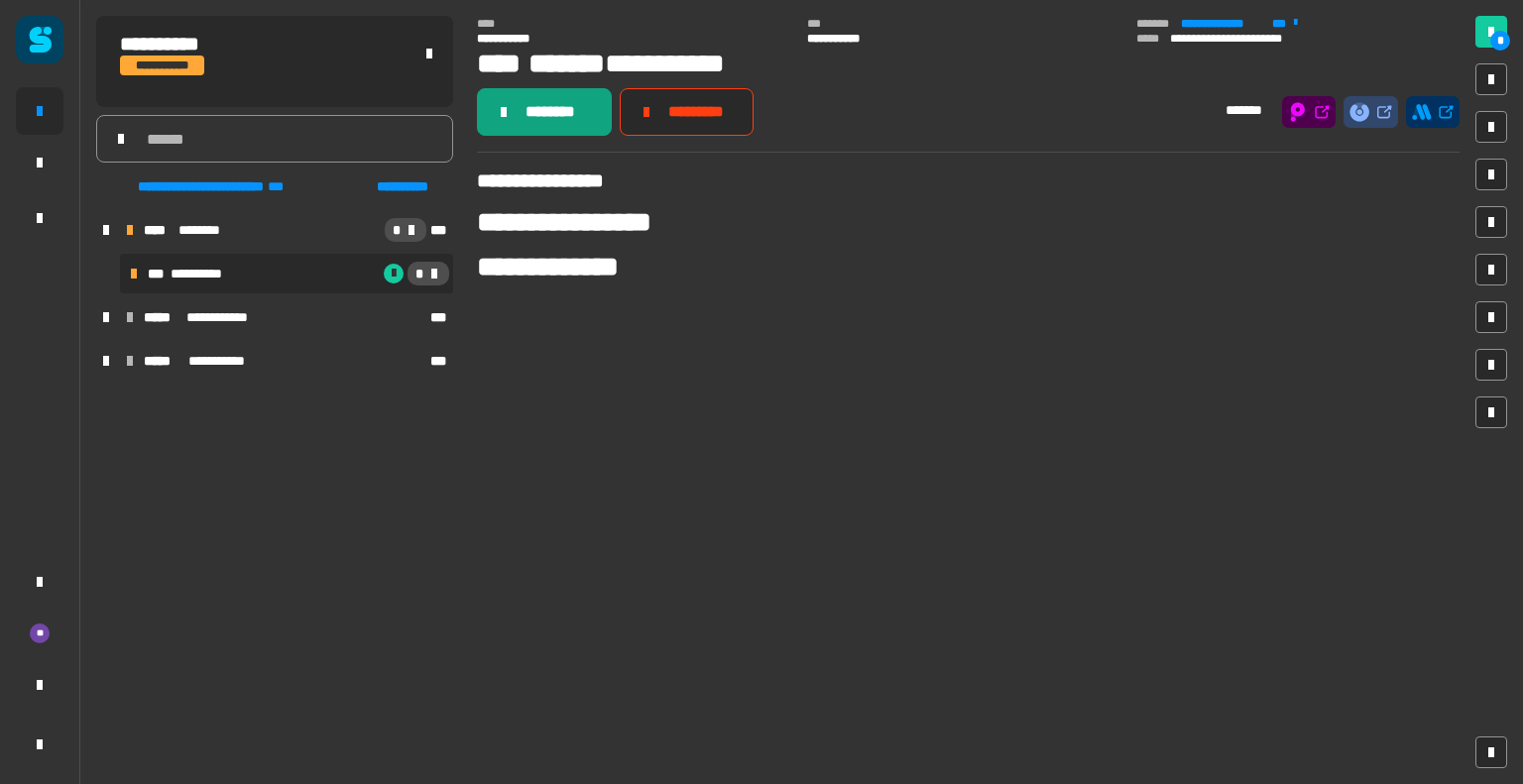 click on "********" 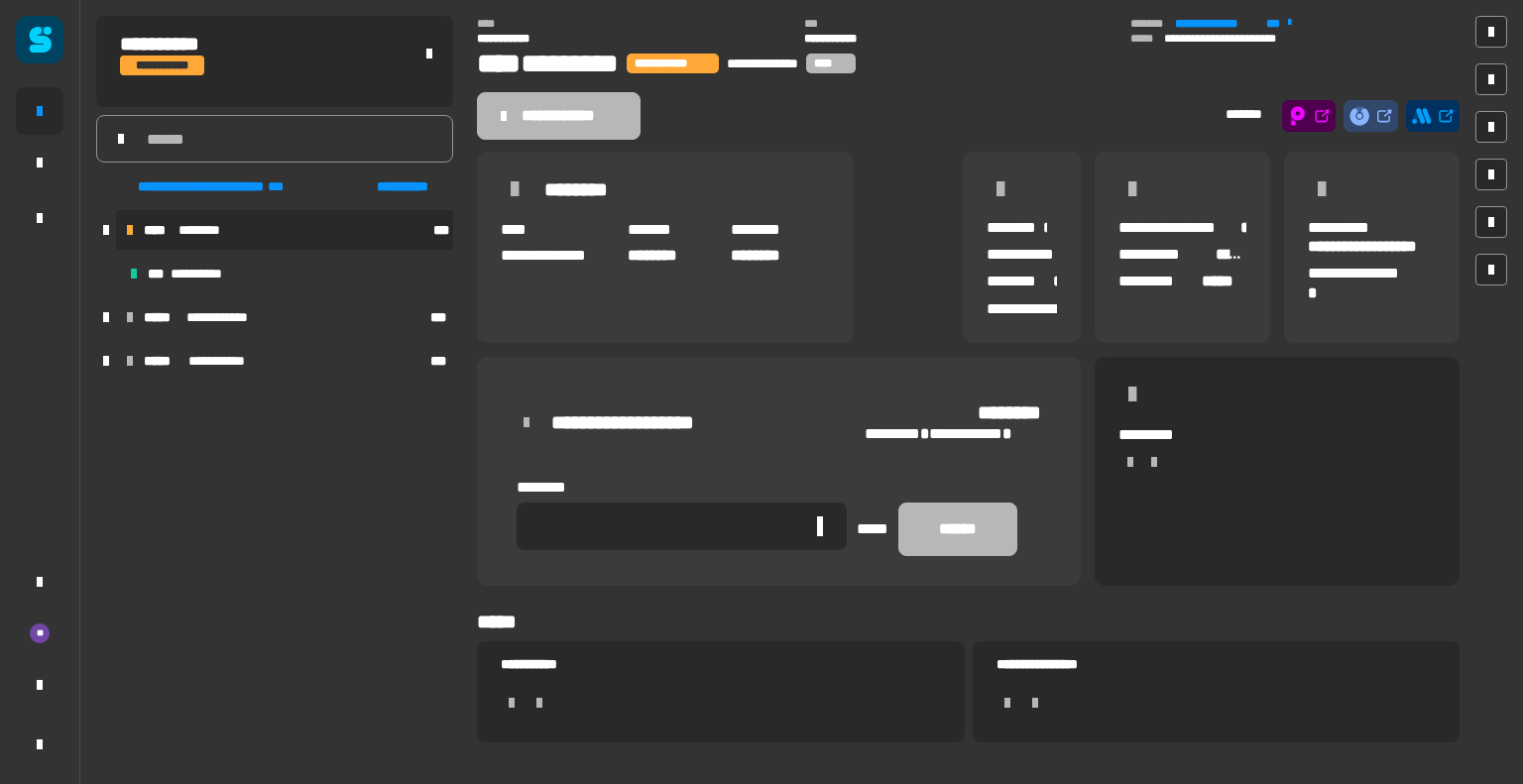click 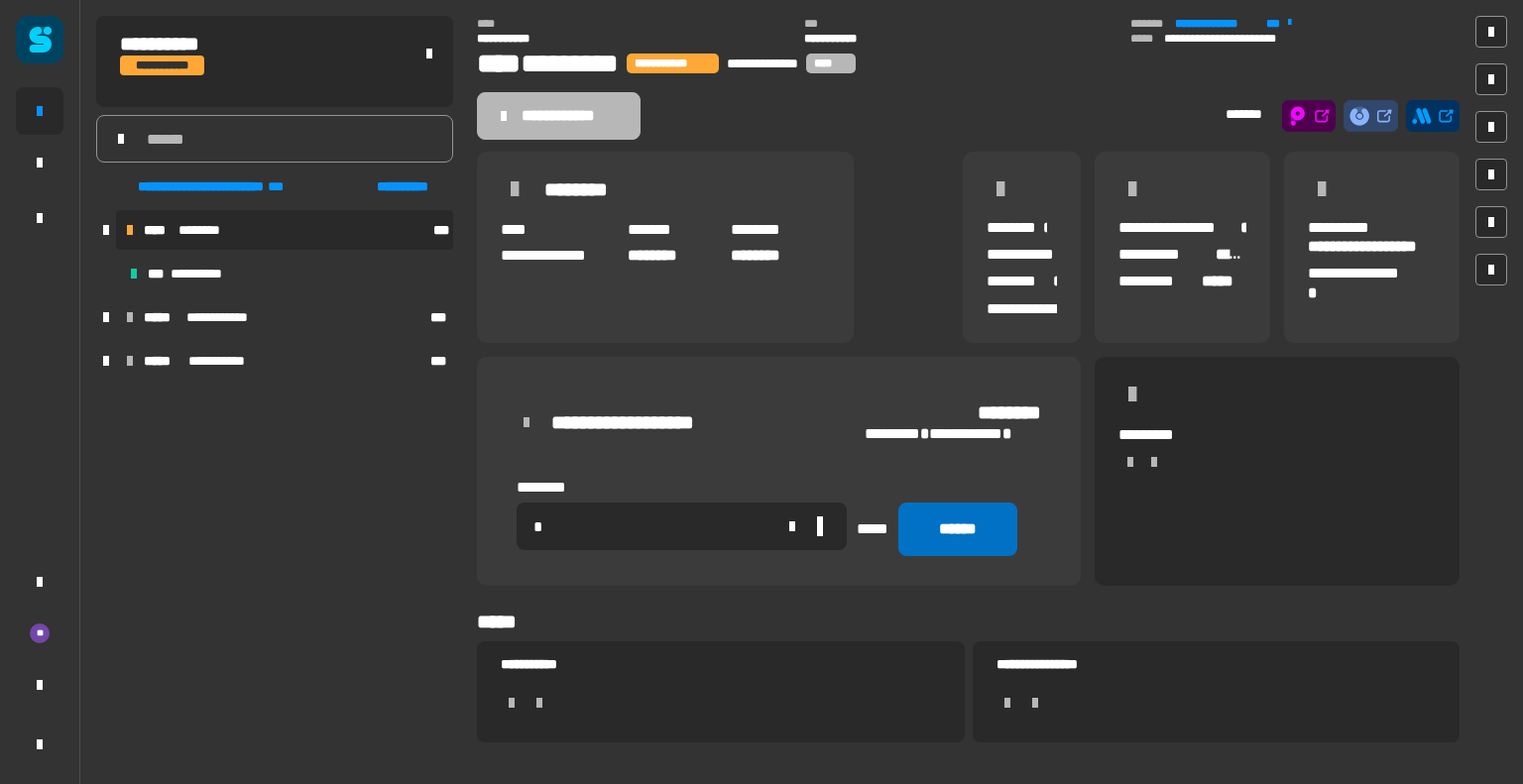 type on "*" 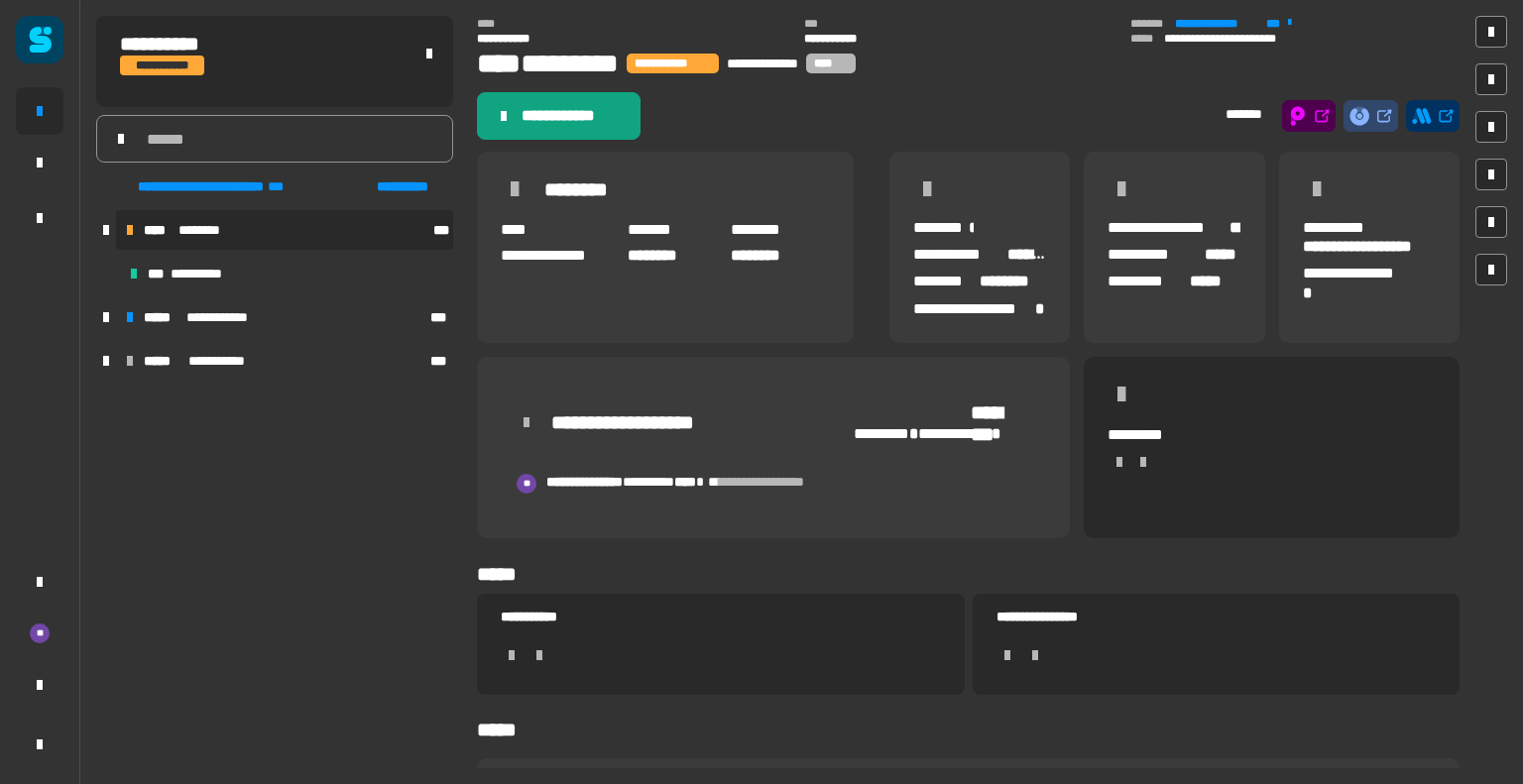 click on "**********" 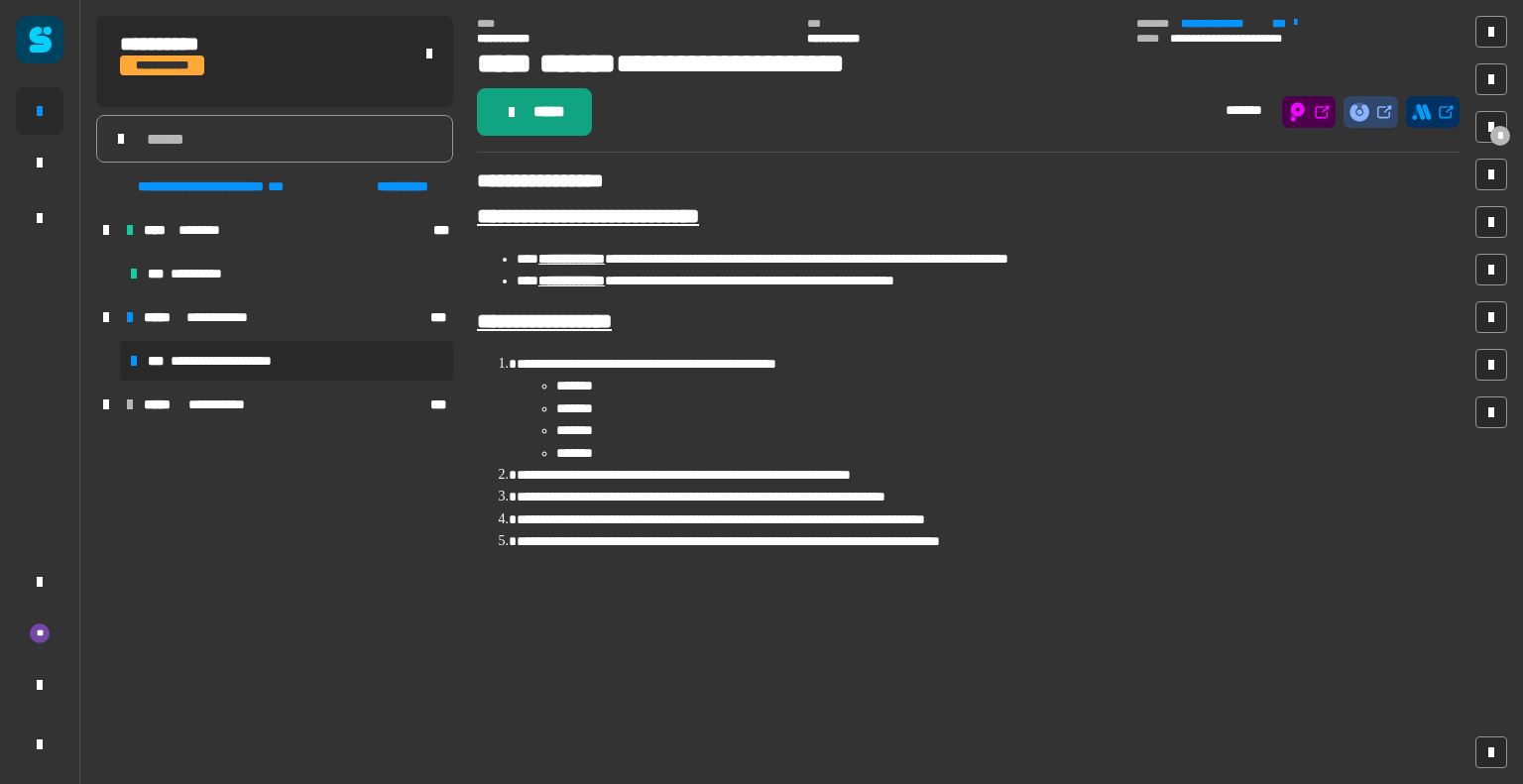 click on "*****" 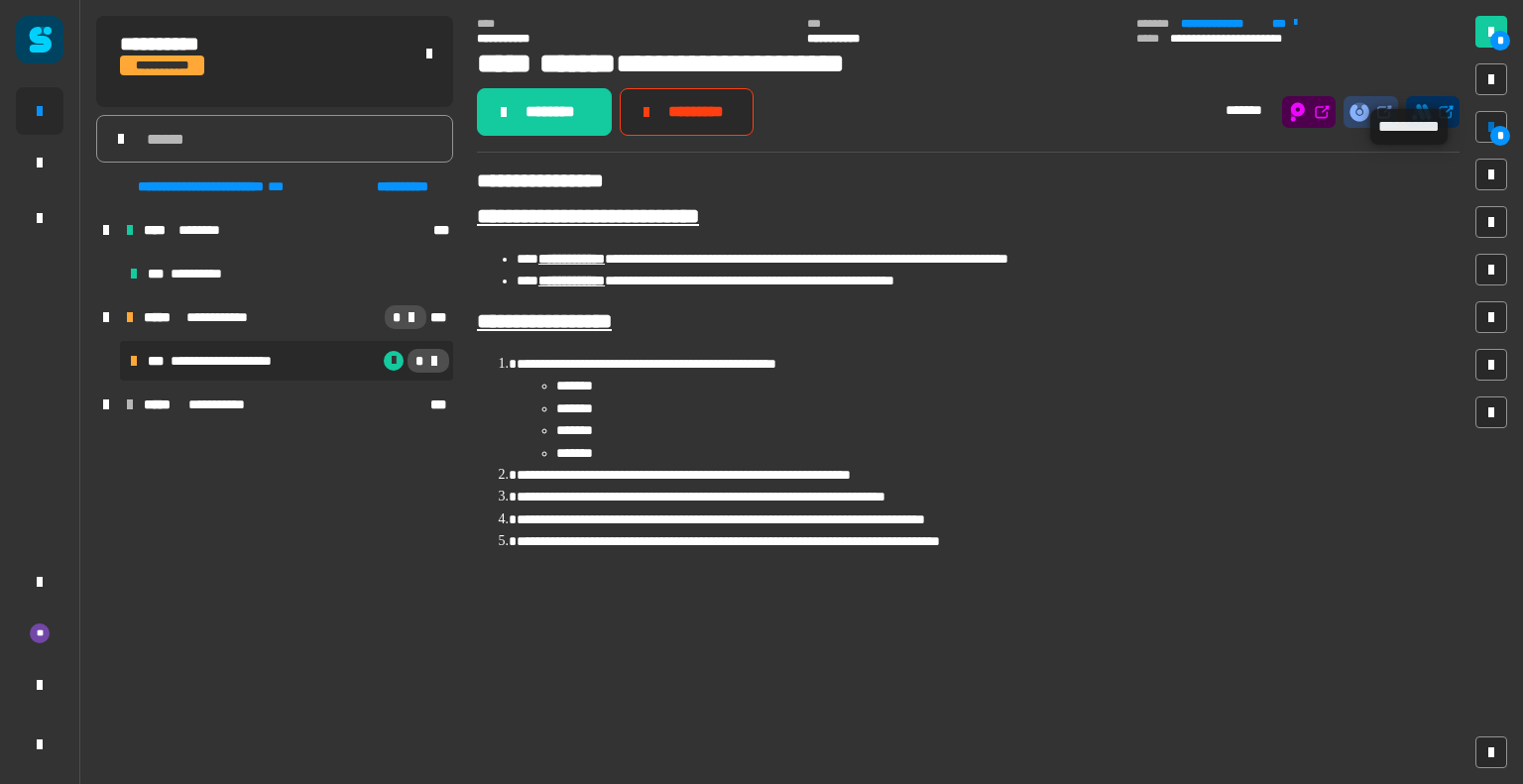click on "*" at bounding box center [1500, 136] 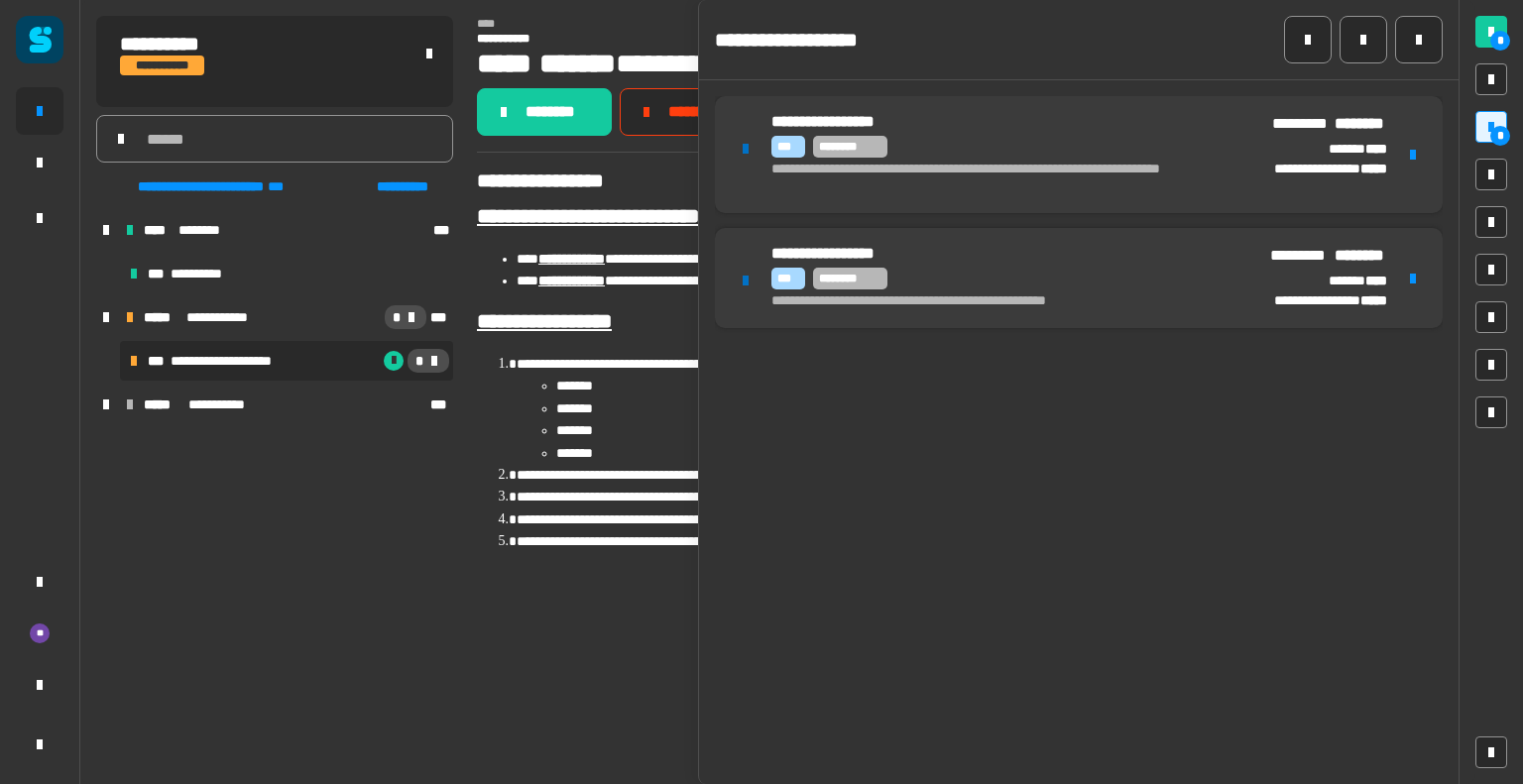 click on "**********" at bounding box center (1079, 155) 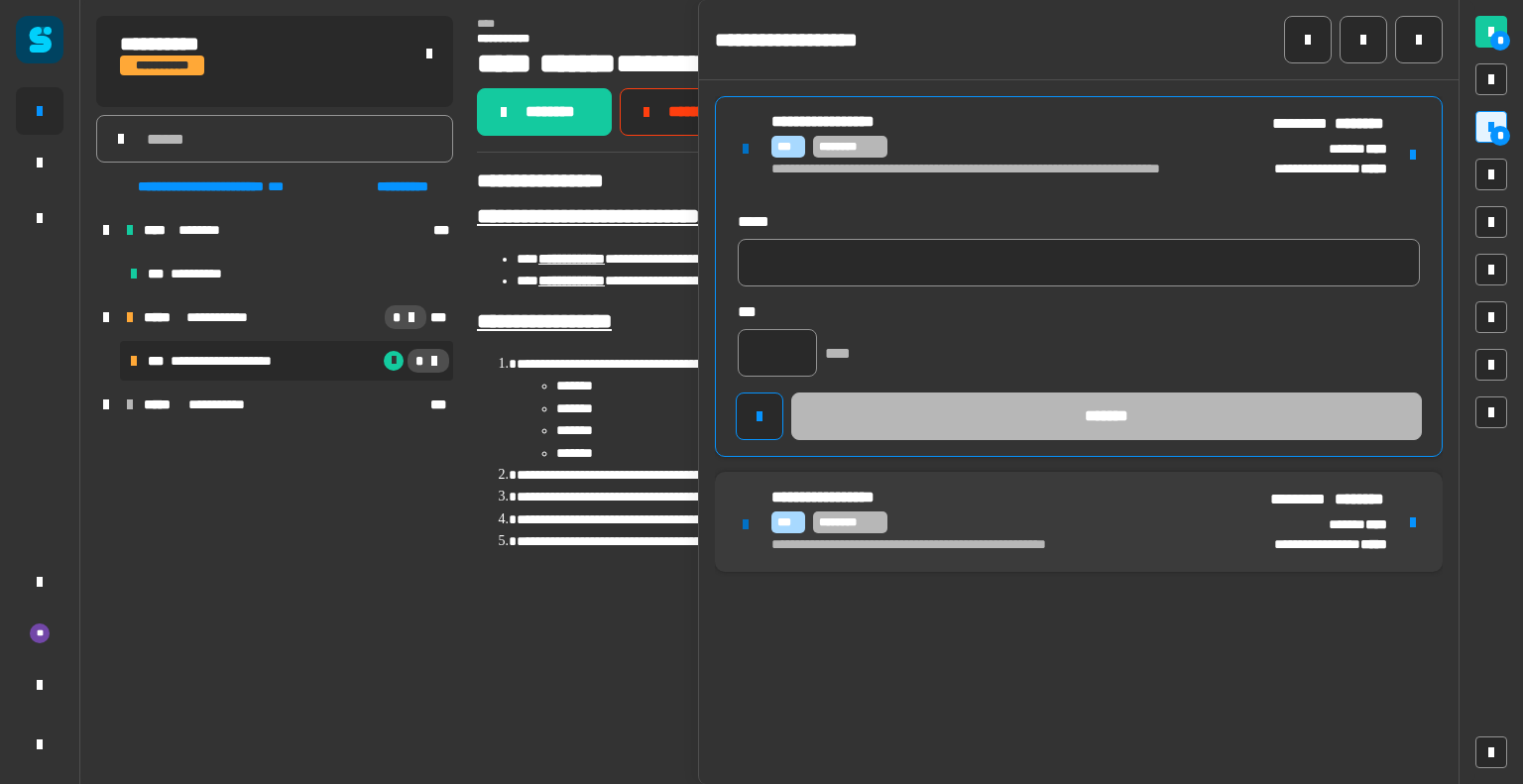 click at bounding box center (1413, 155) 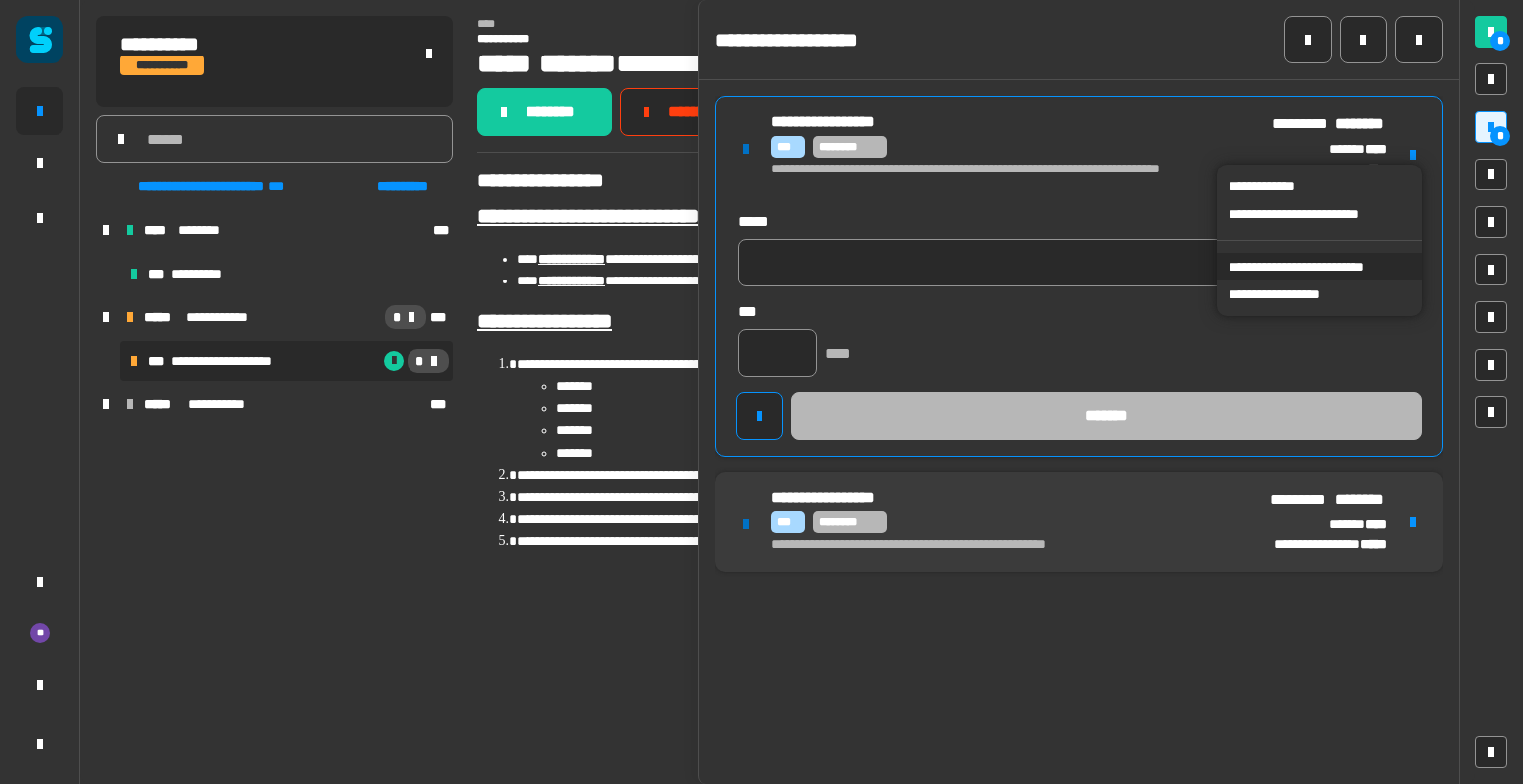 click on "**********" at bounding box center [1319, 267] 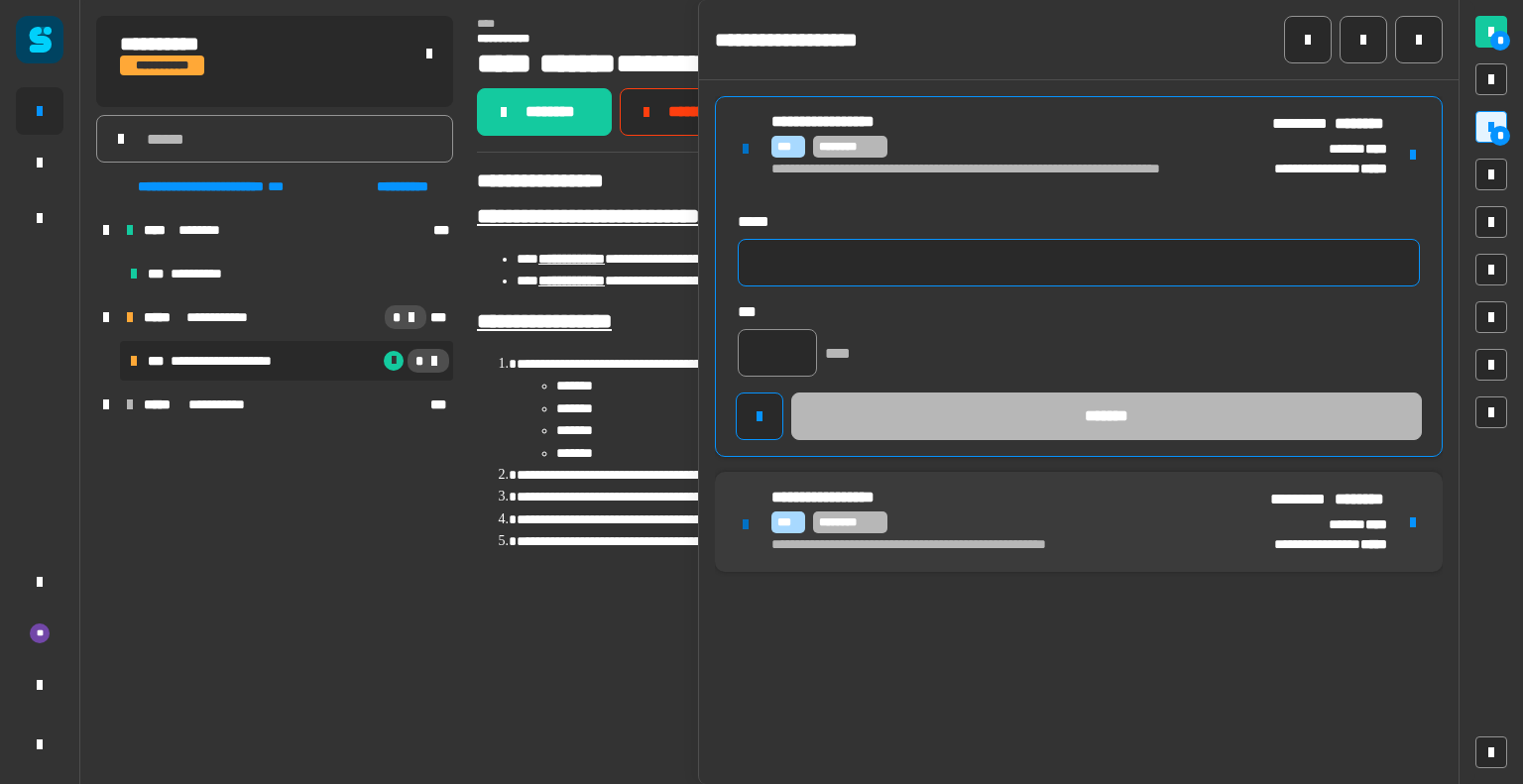 click 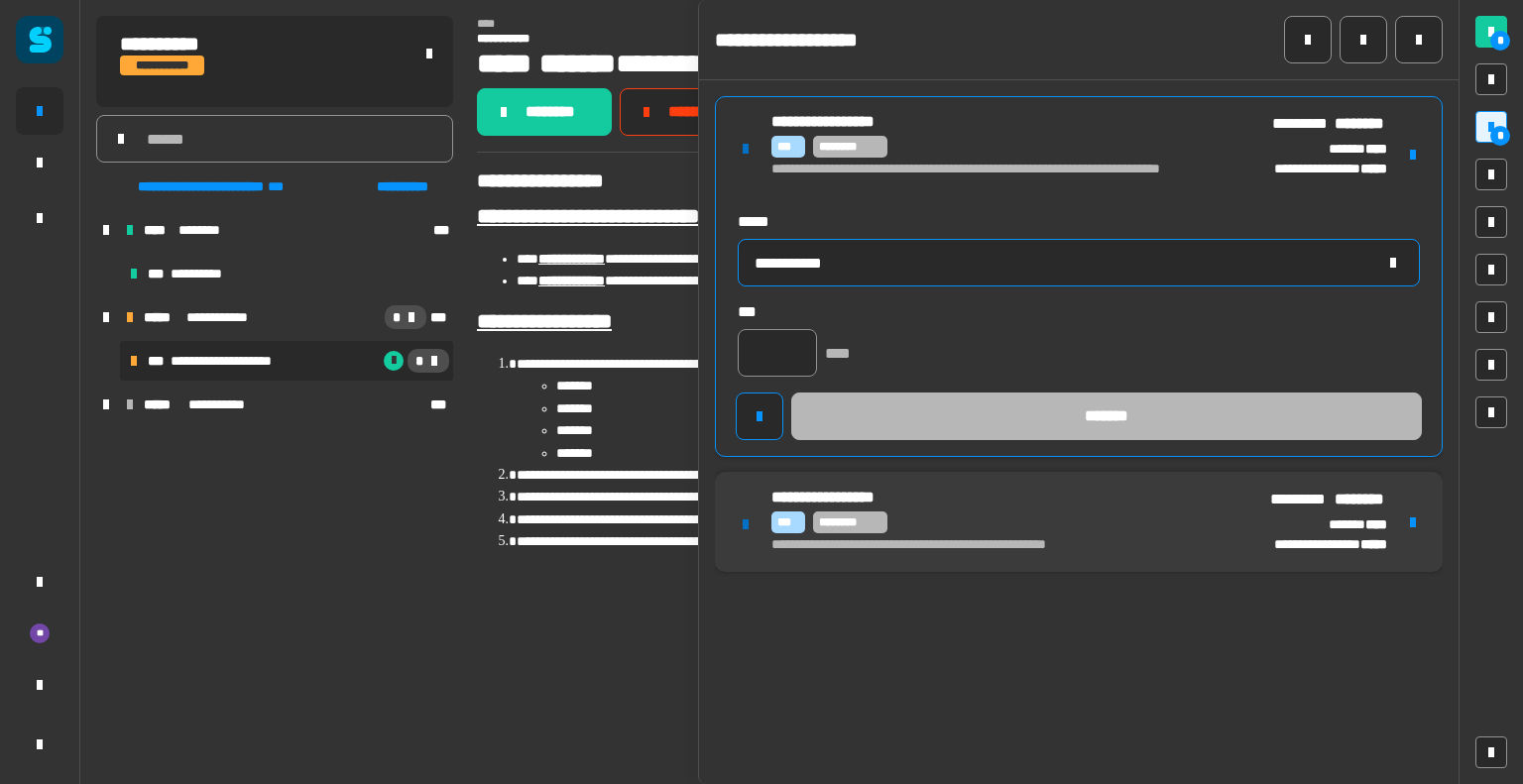type on "**********" 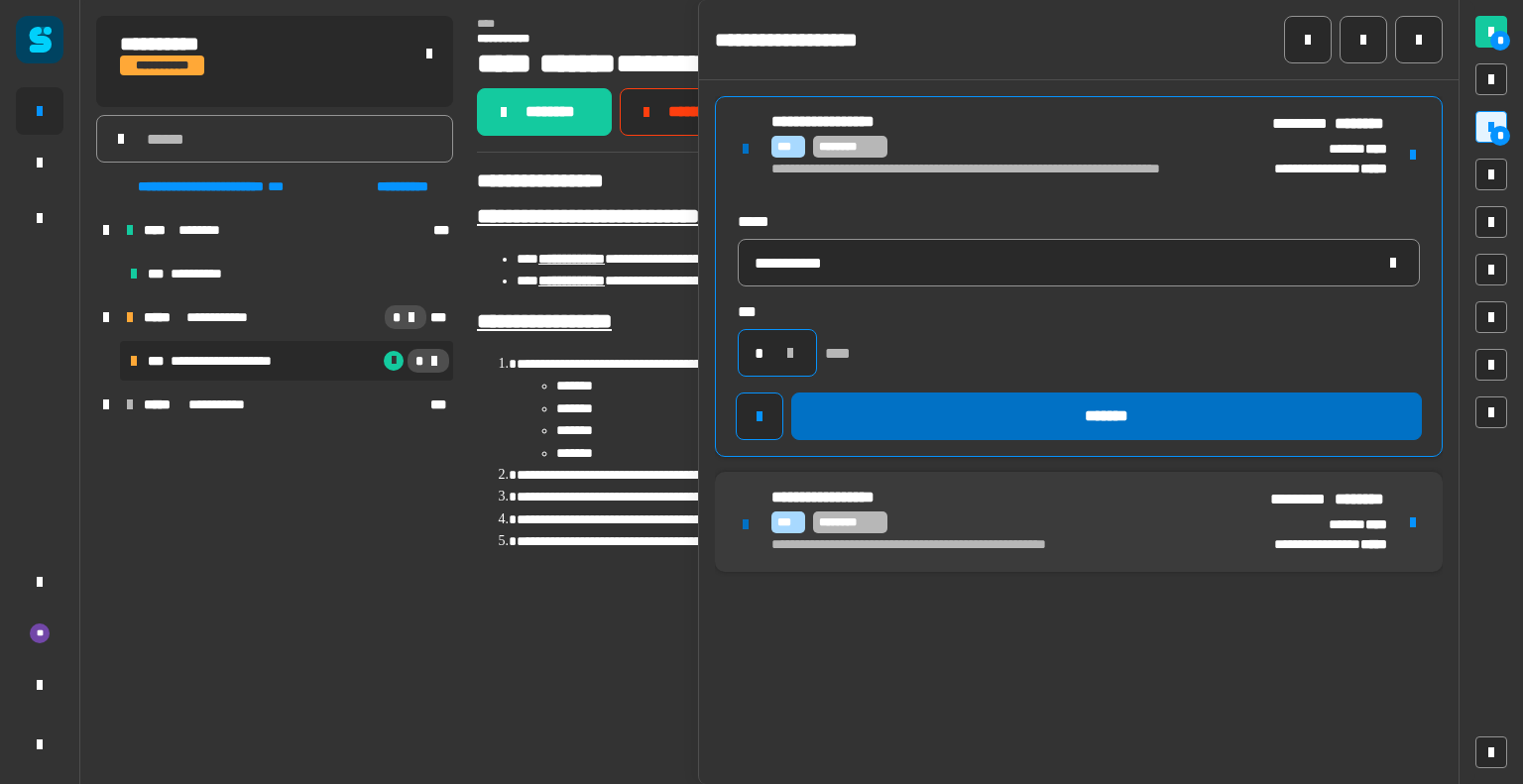 type on "*" 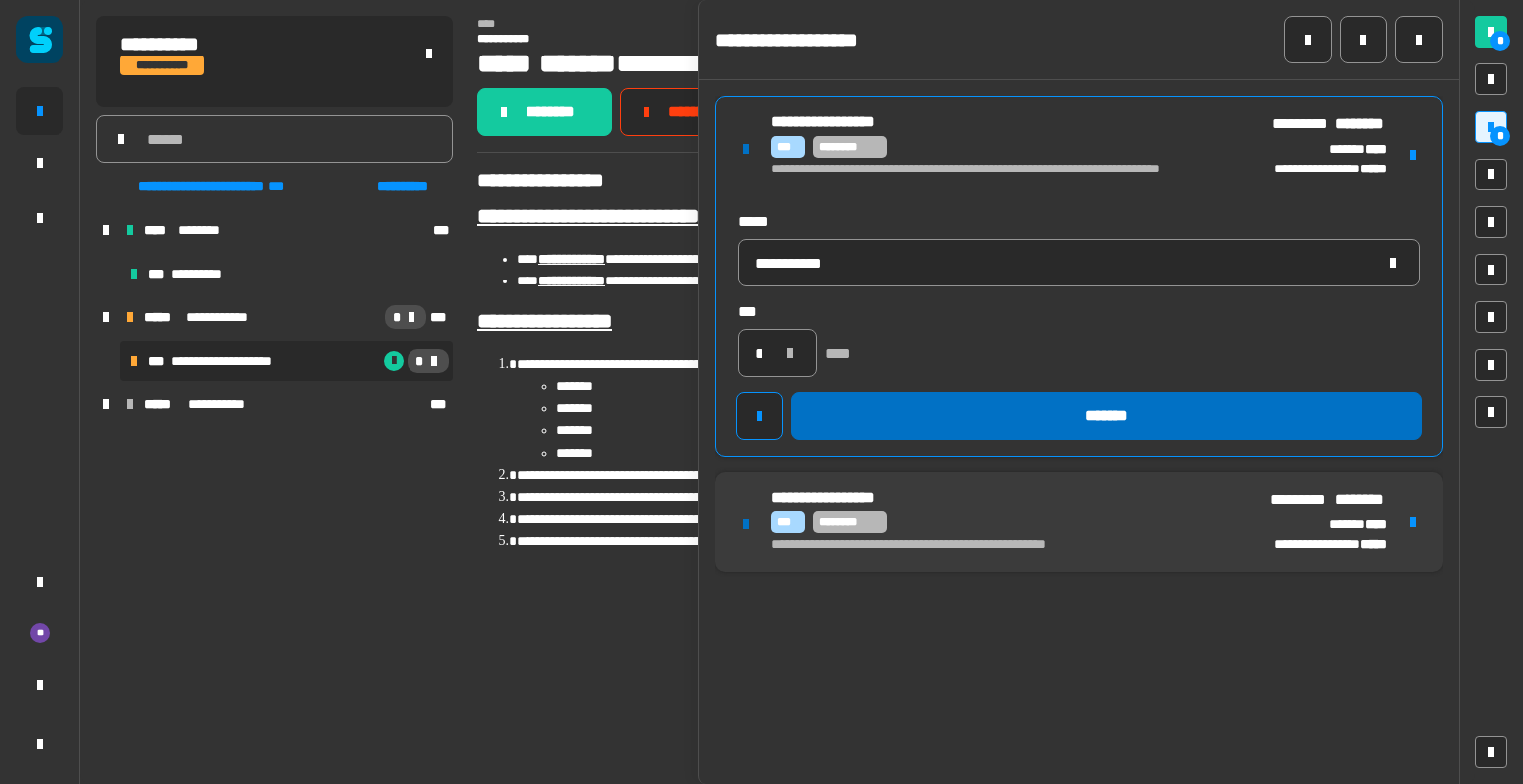click on "*******" 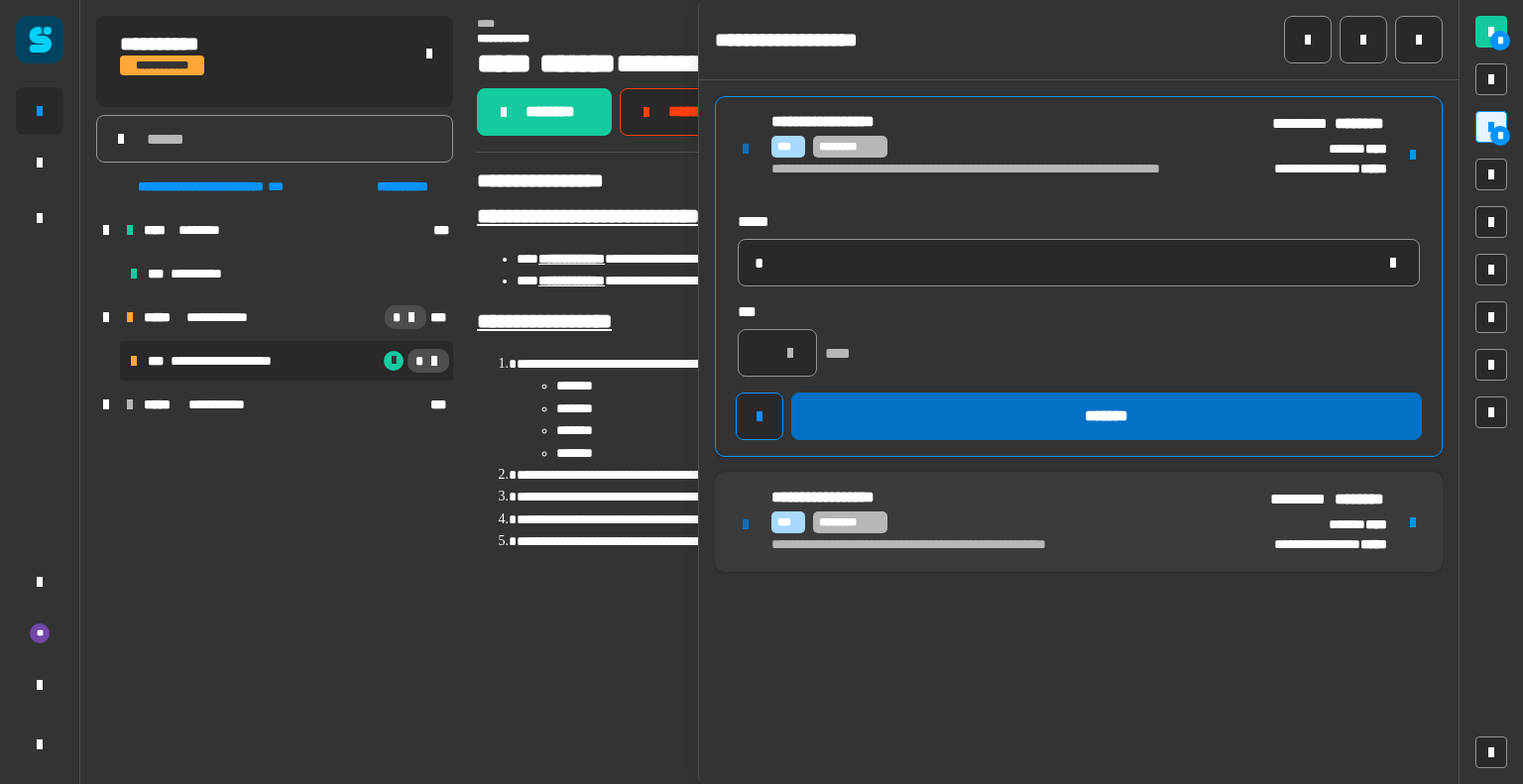 type 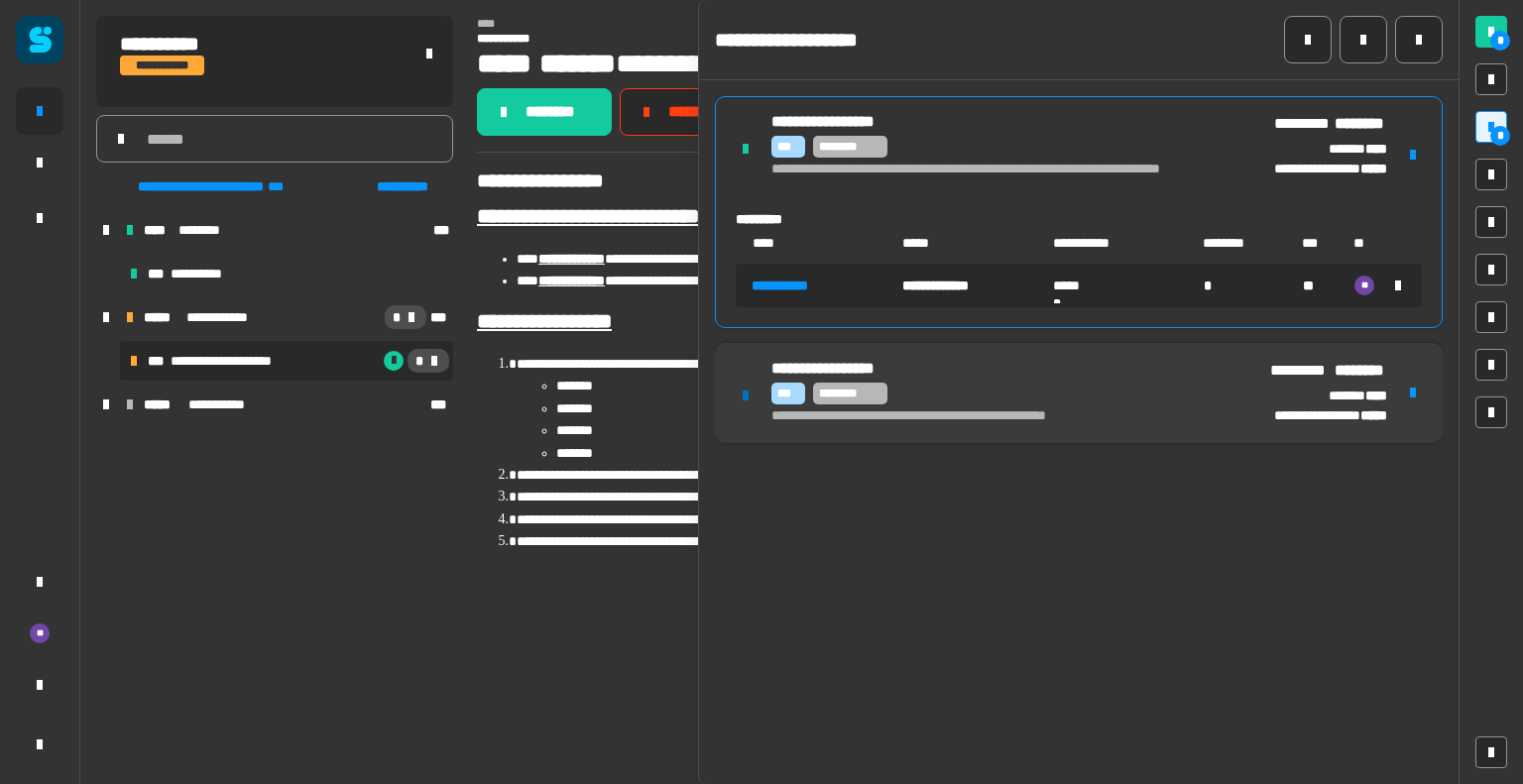 click at bounding box center (1413, 392) 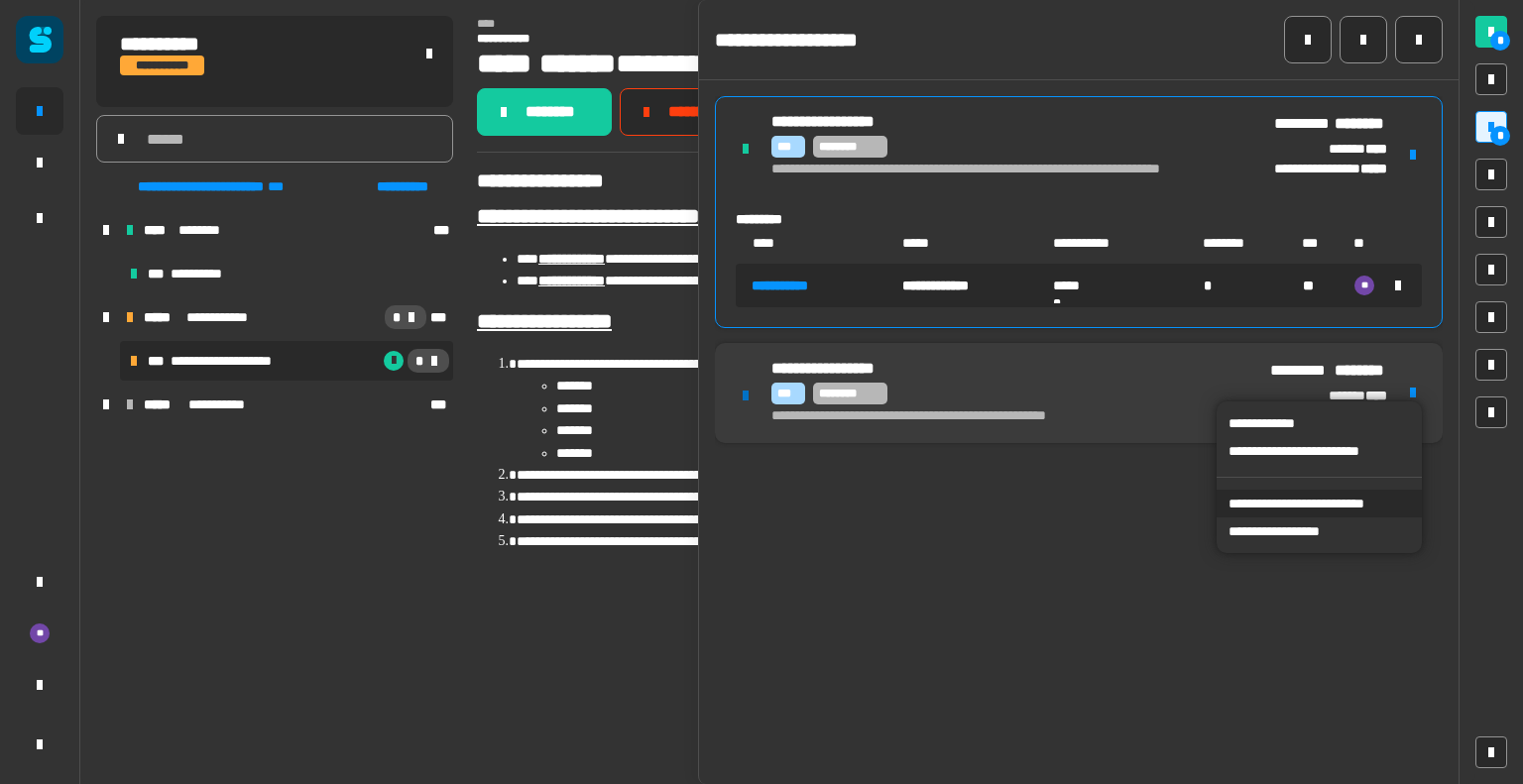 click on "**********" at bounding box center (1319, 504) 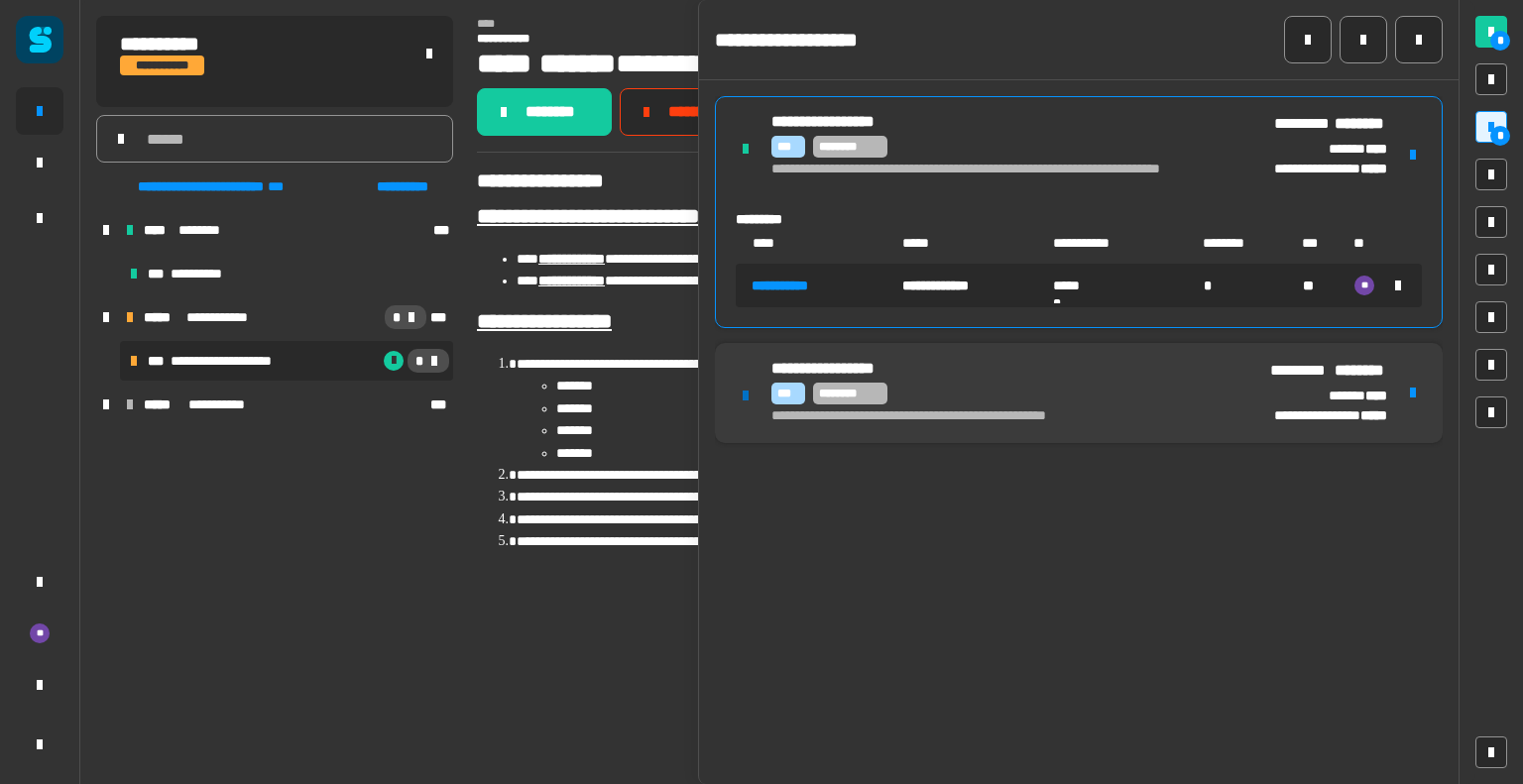 click on "**********" at bounding box center [1079, 392] 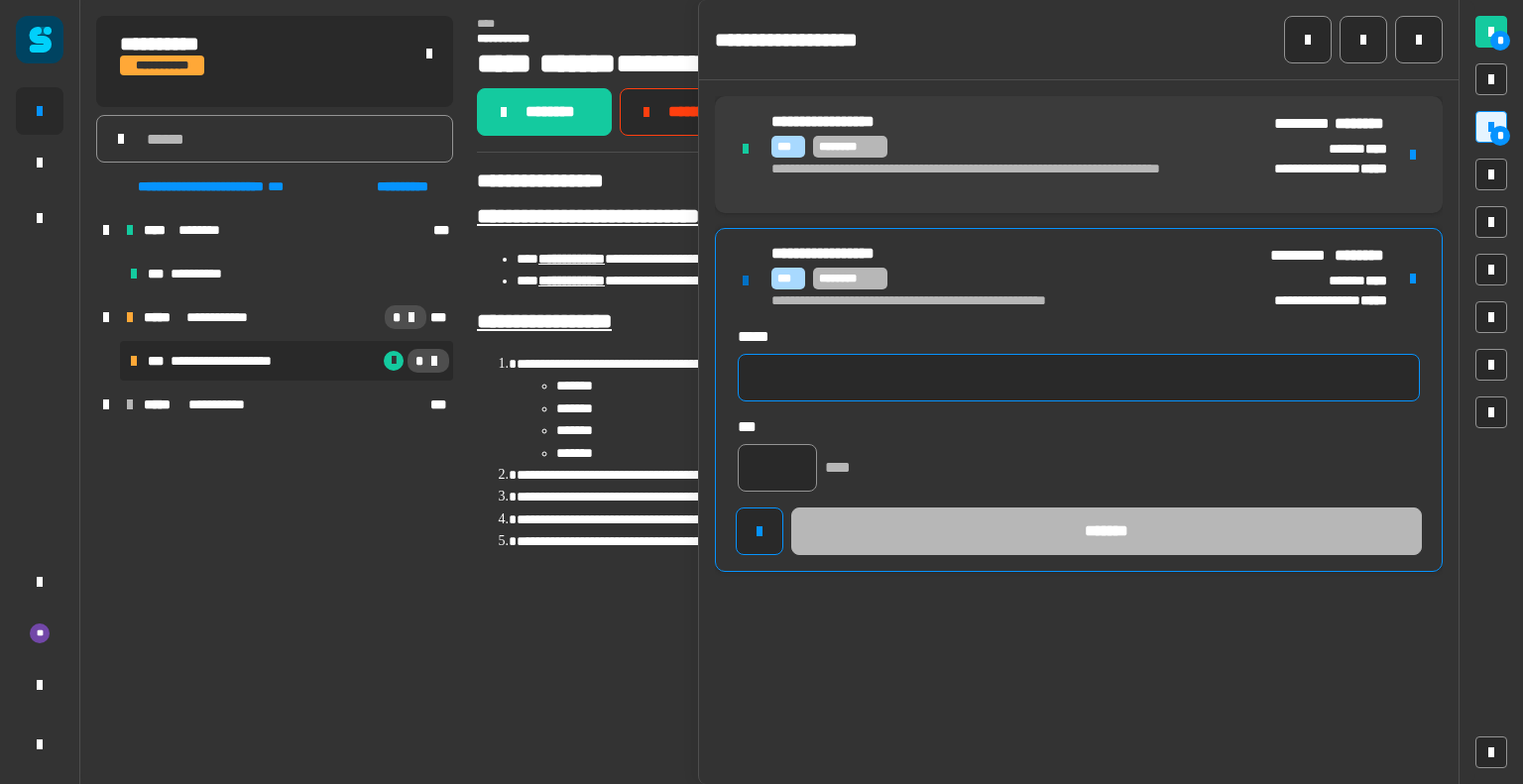 click 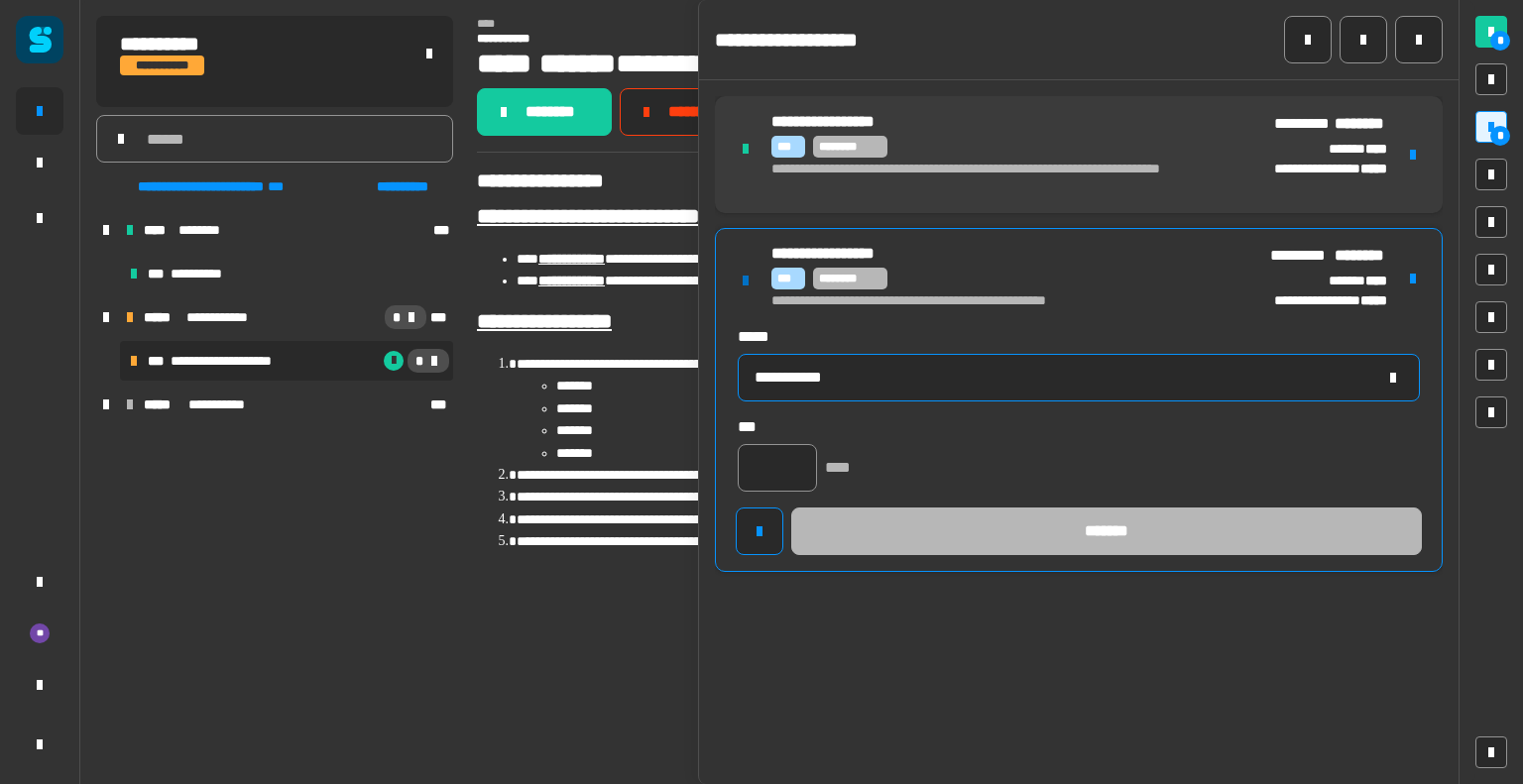 type on "**********" 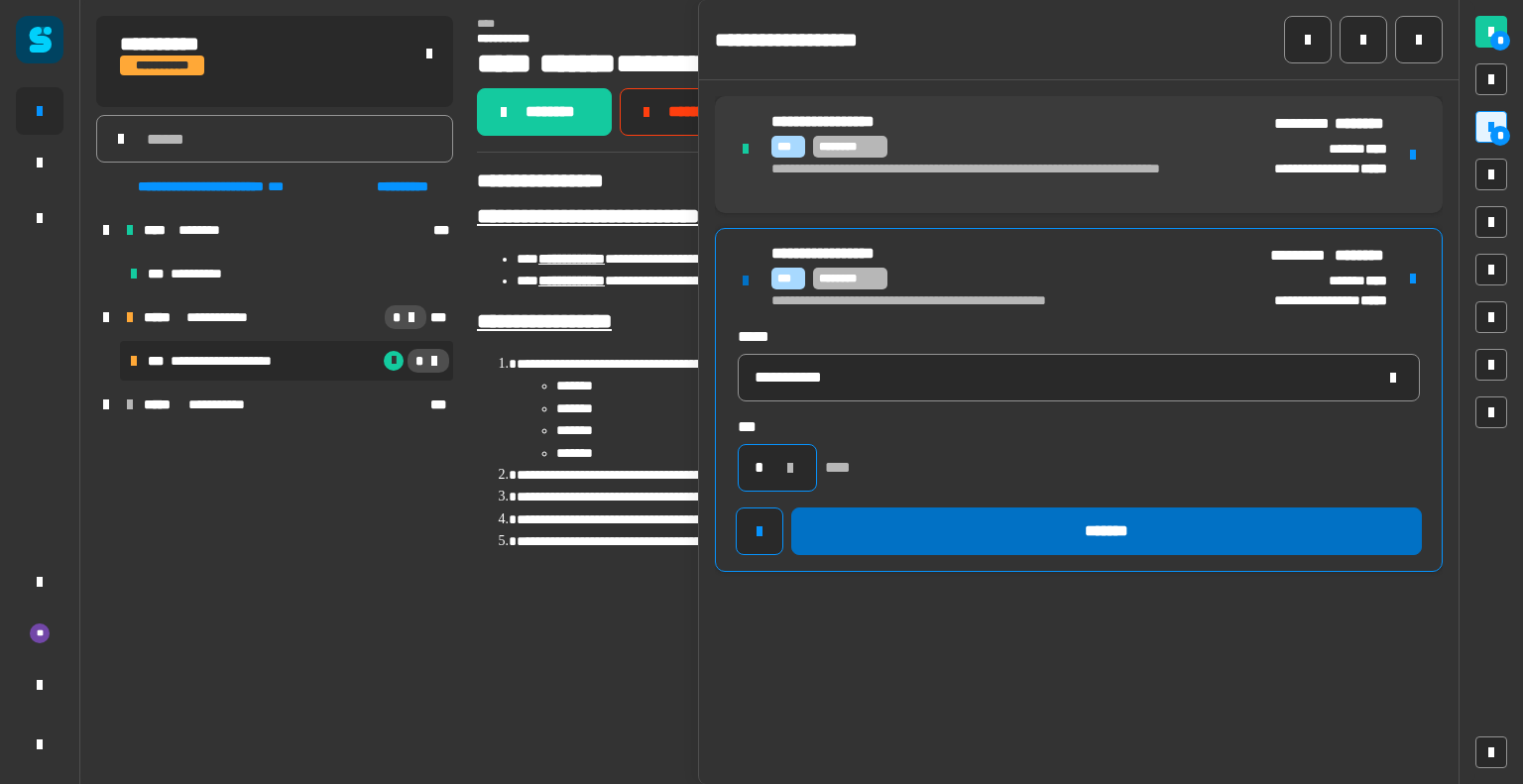type on "*" 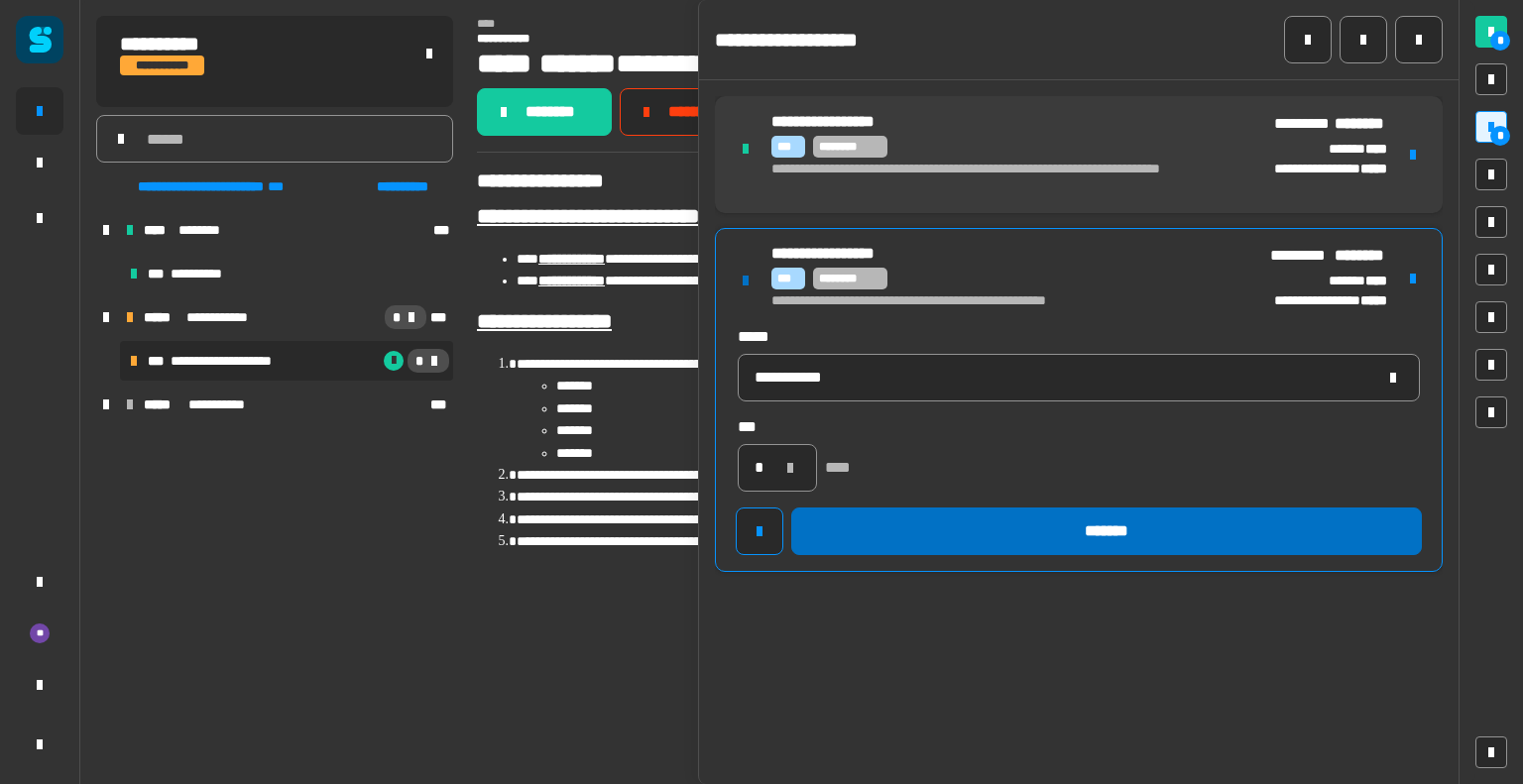click on "*******" 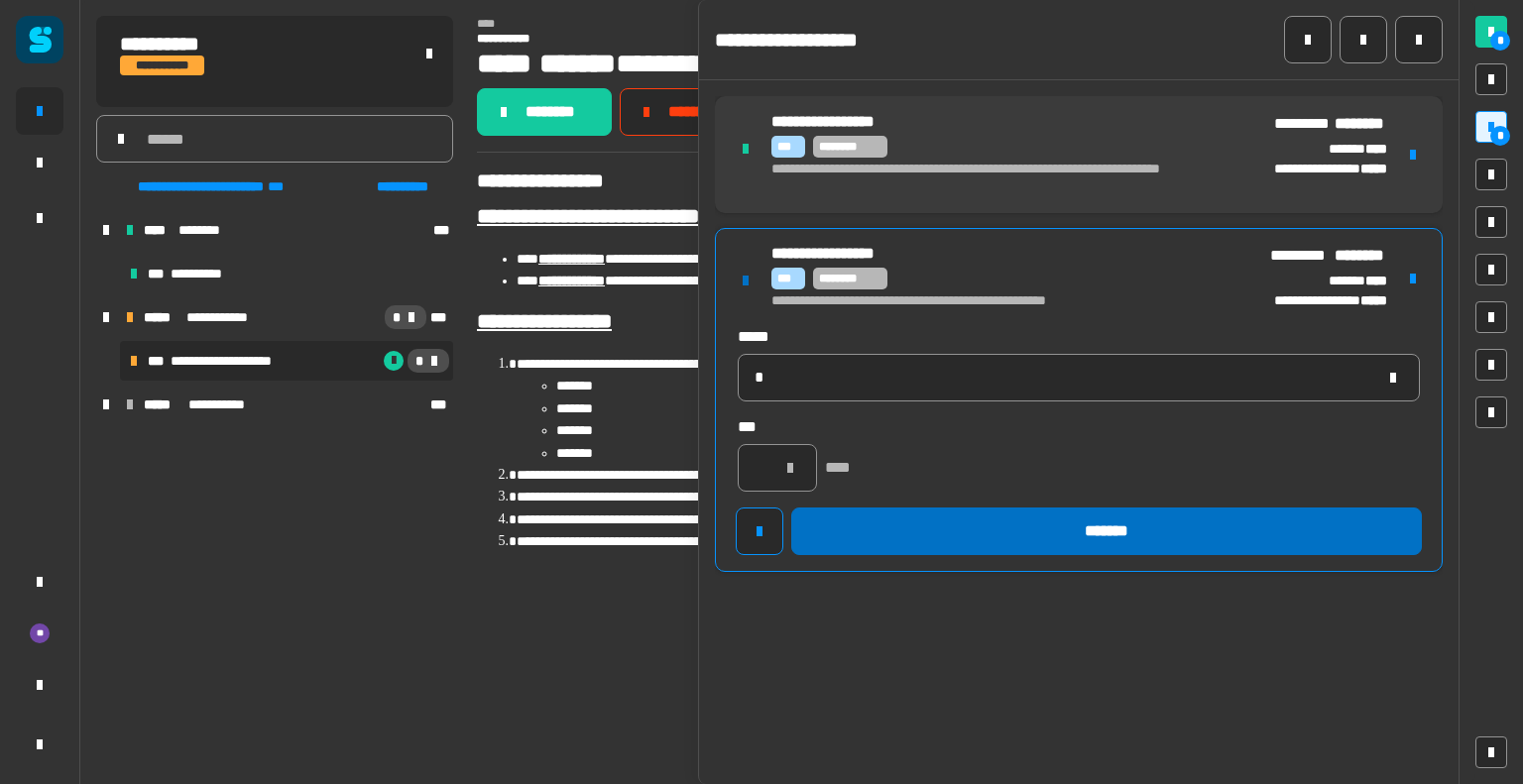 type 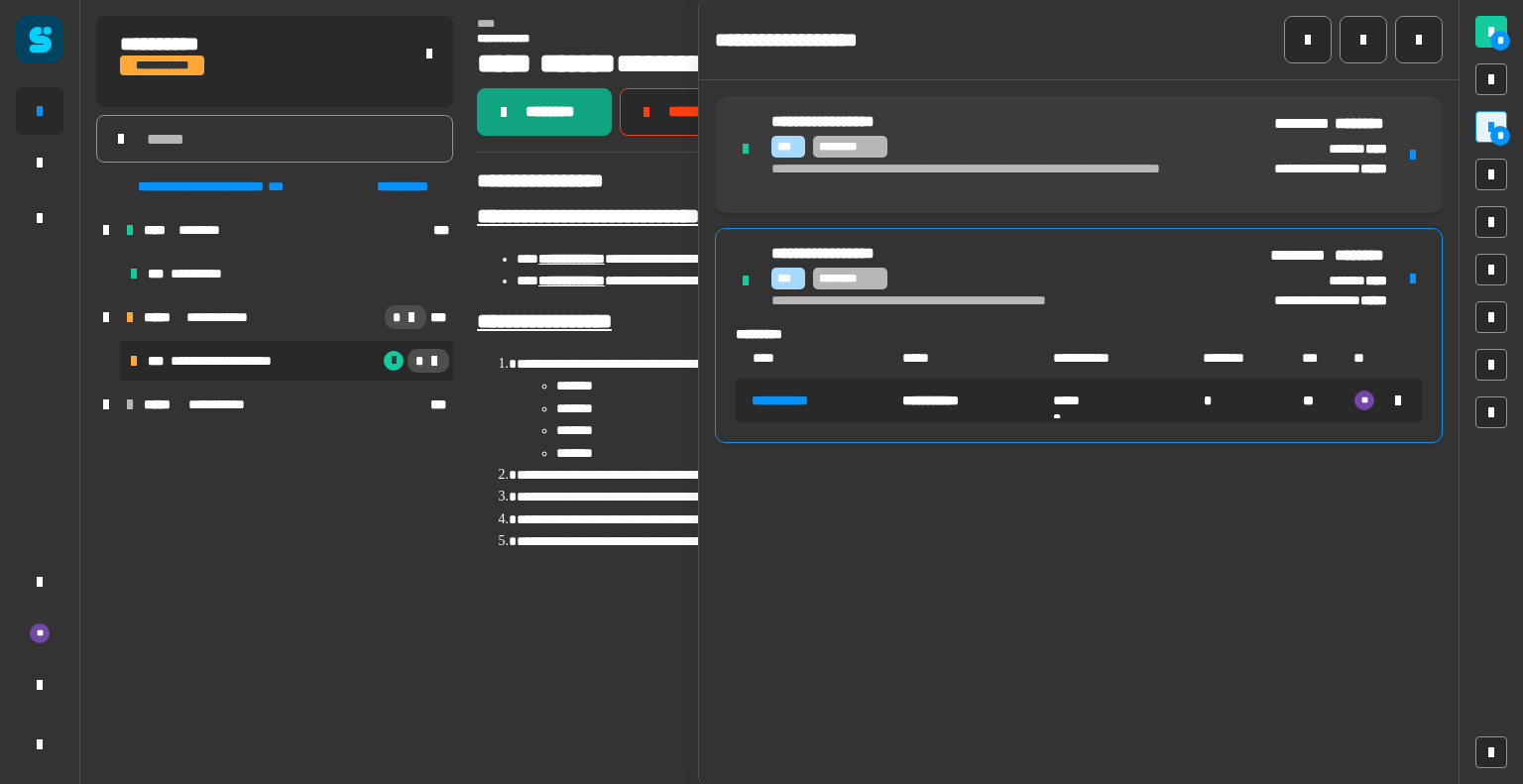 click on "********" 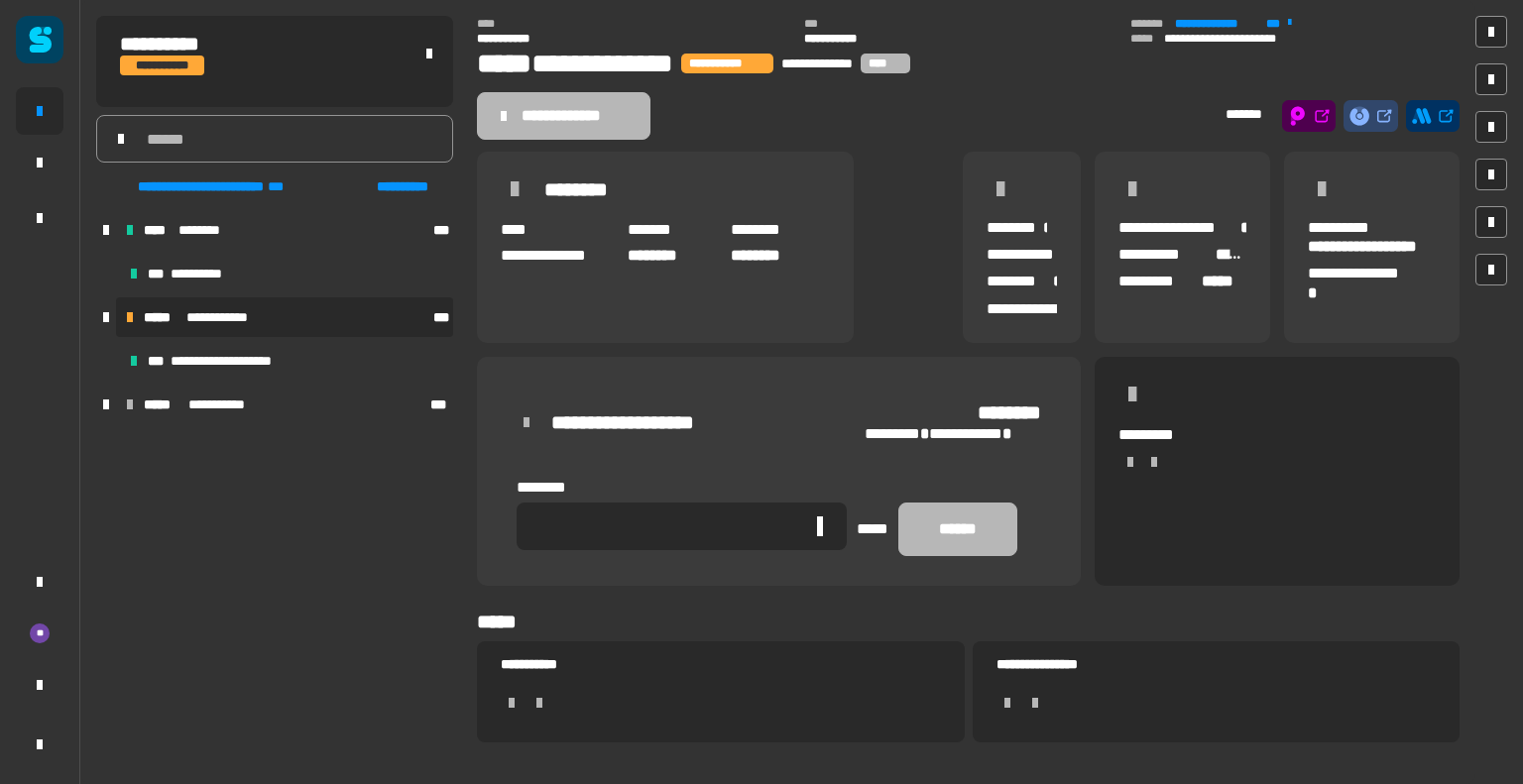 click 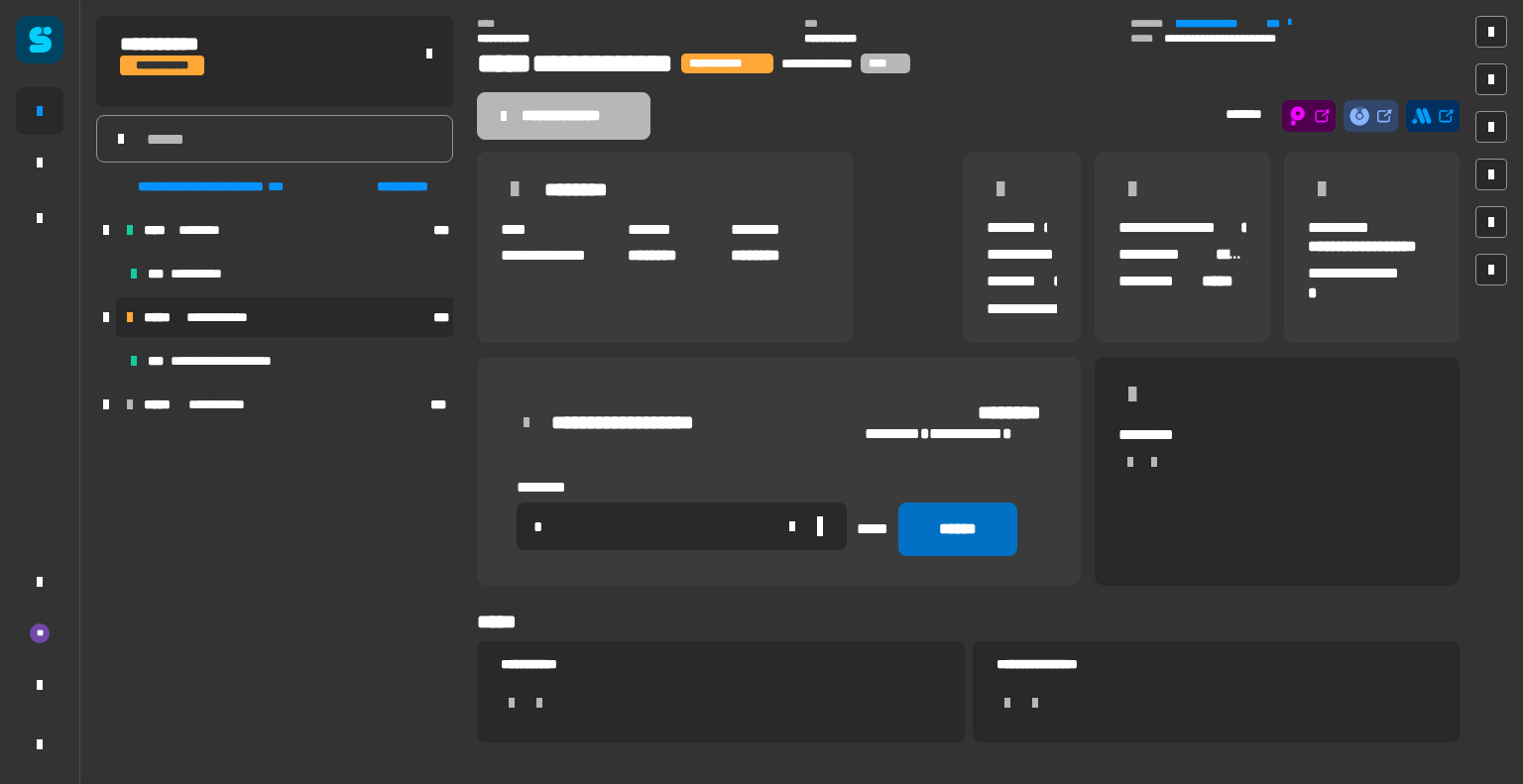 type on "*" 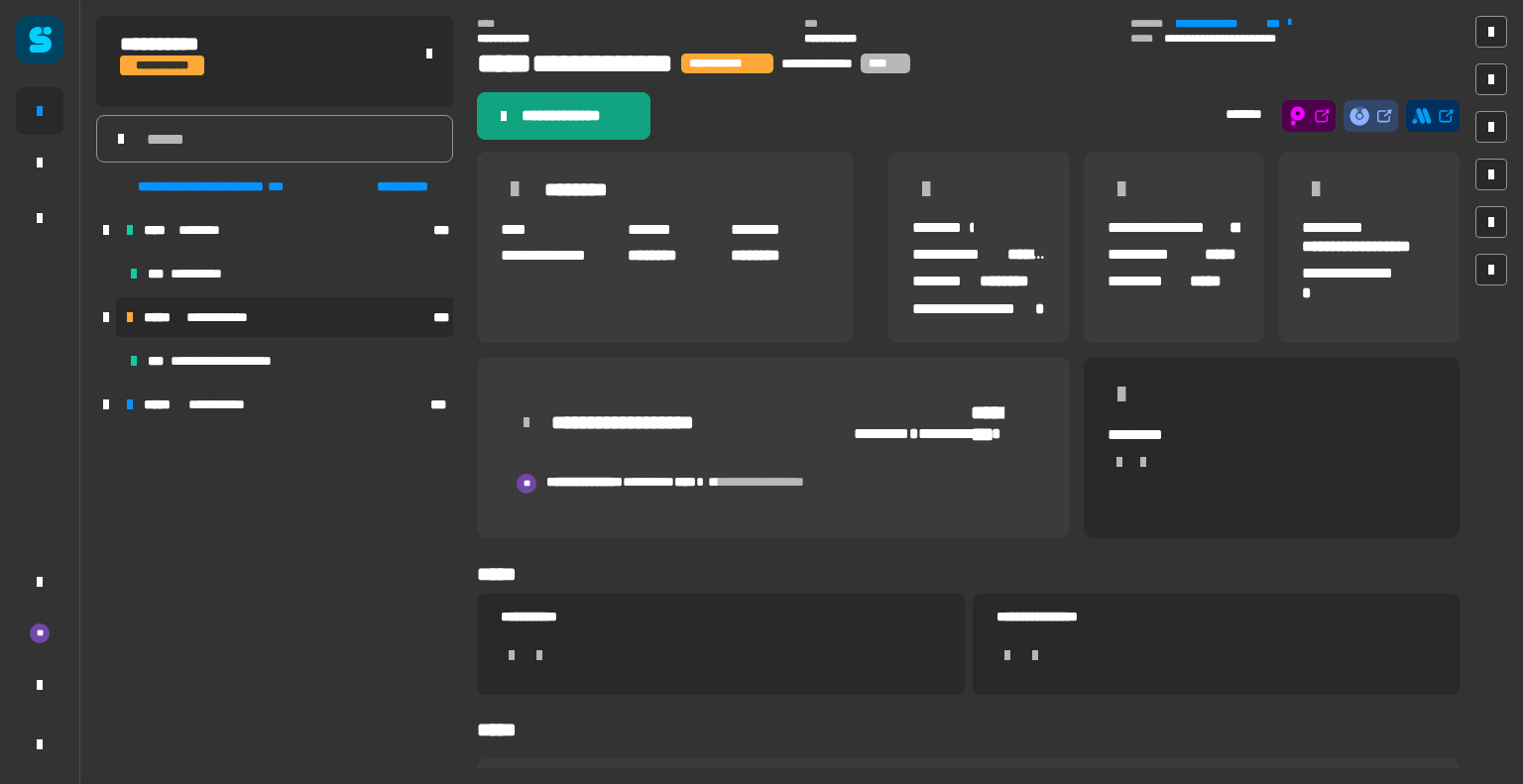 click on "**********" 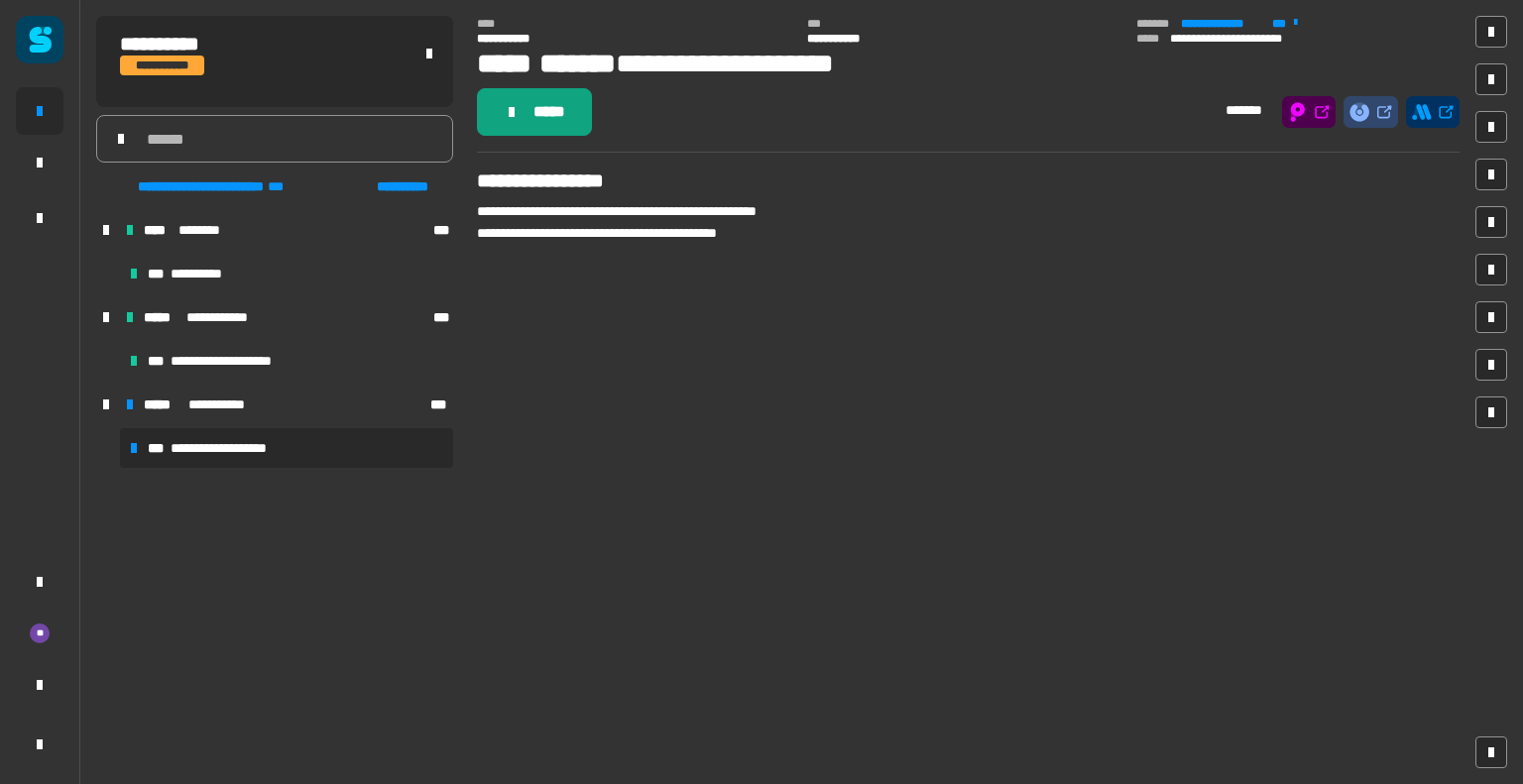 click on "*****" 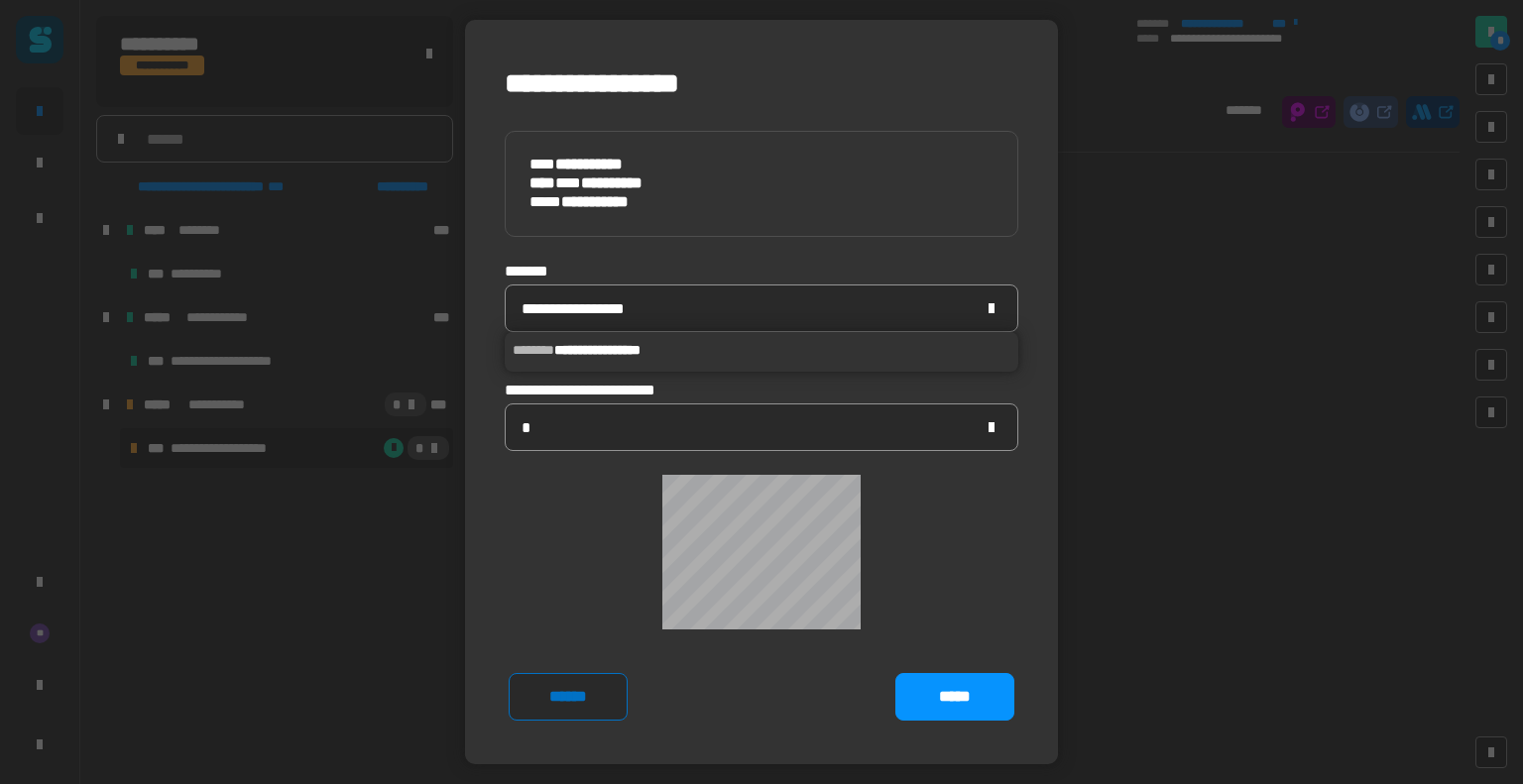 click on "******" 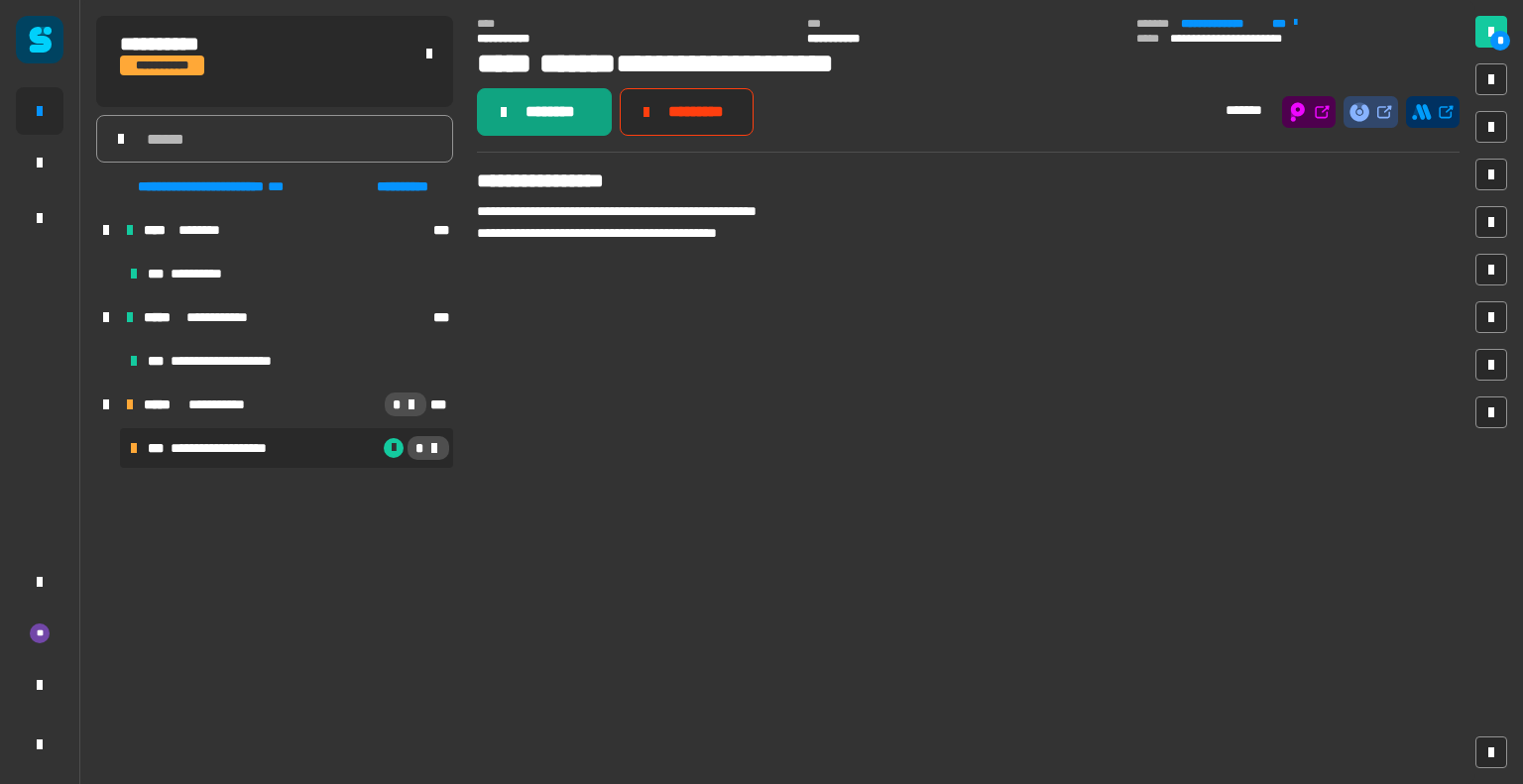 click on "********" 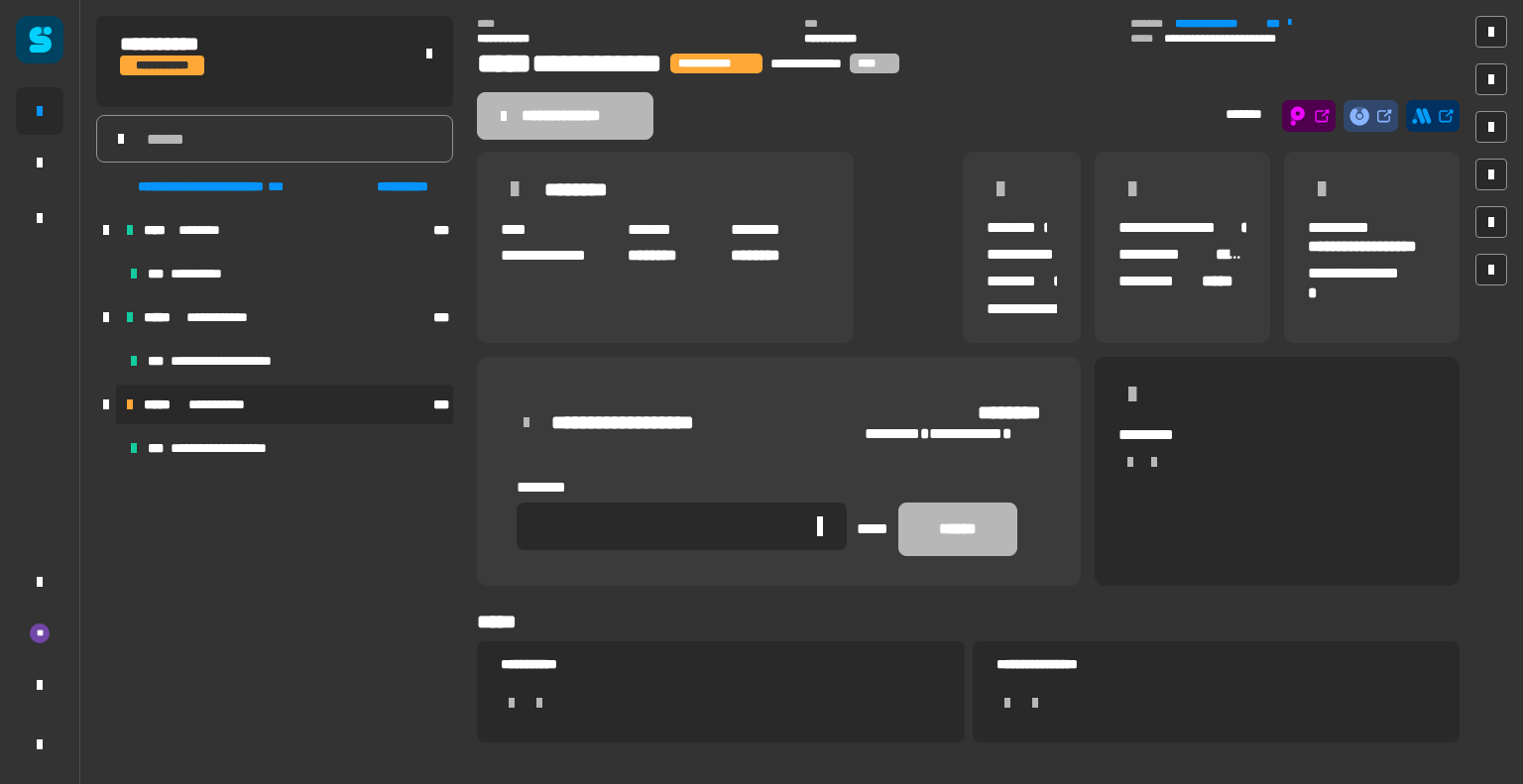 click 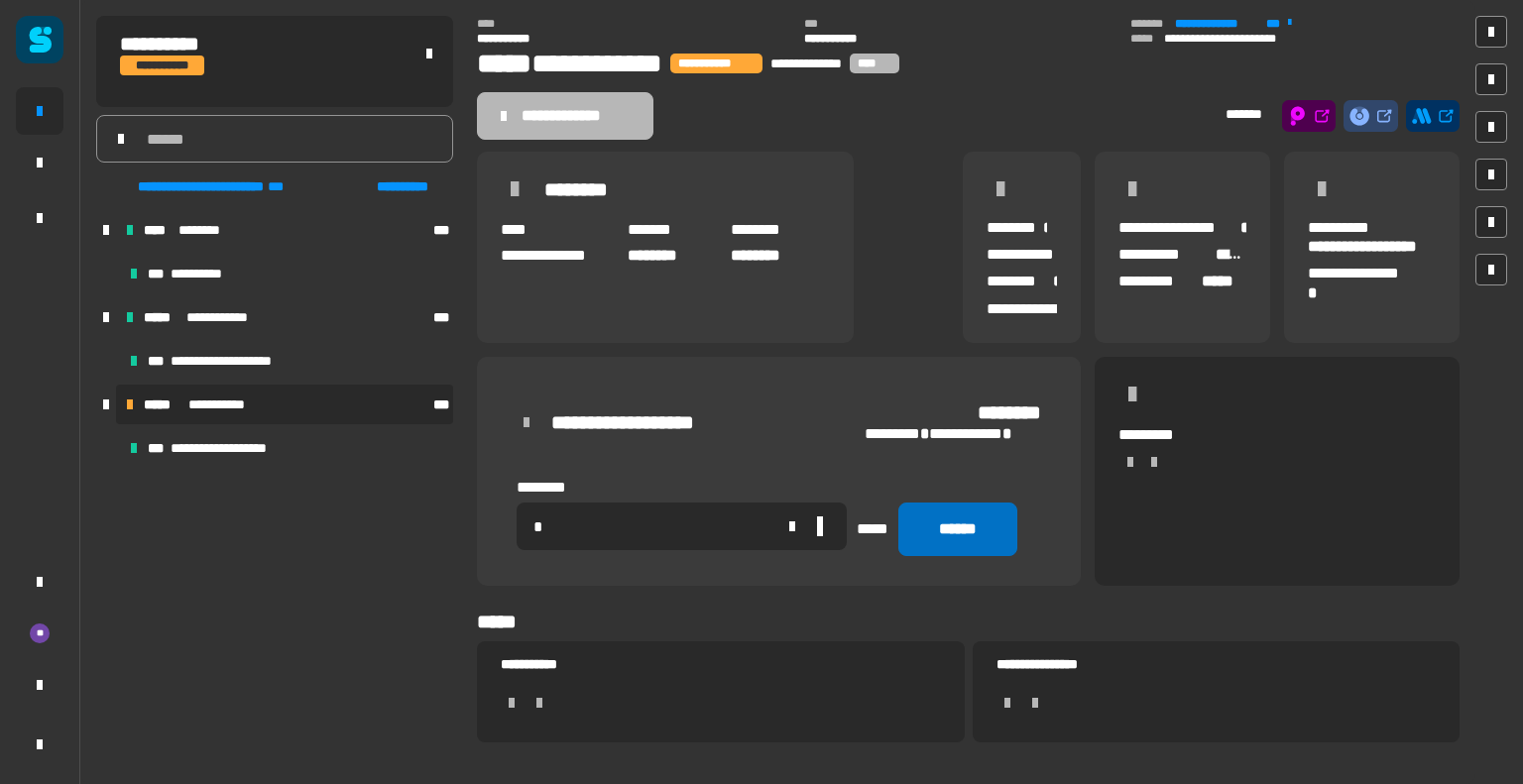 type on "*" 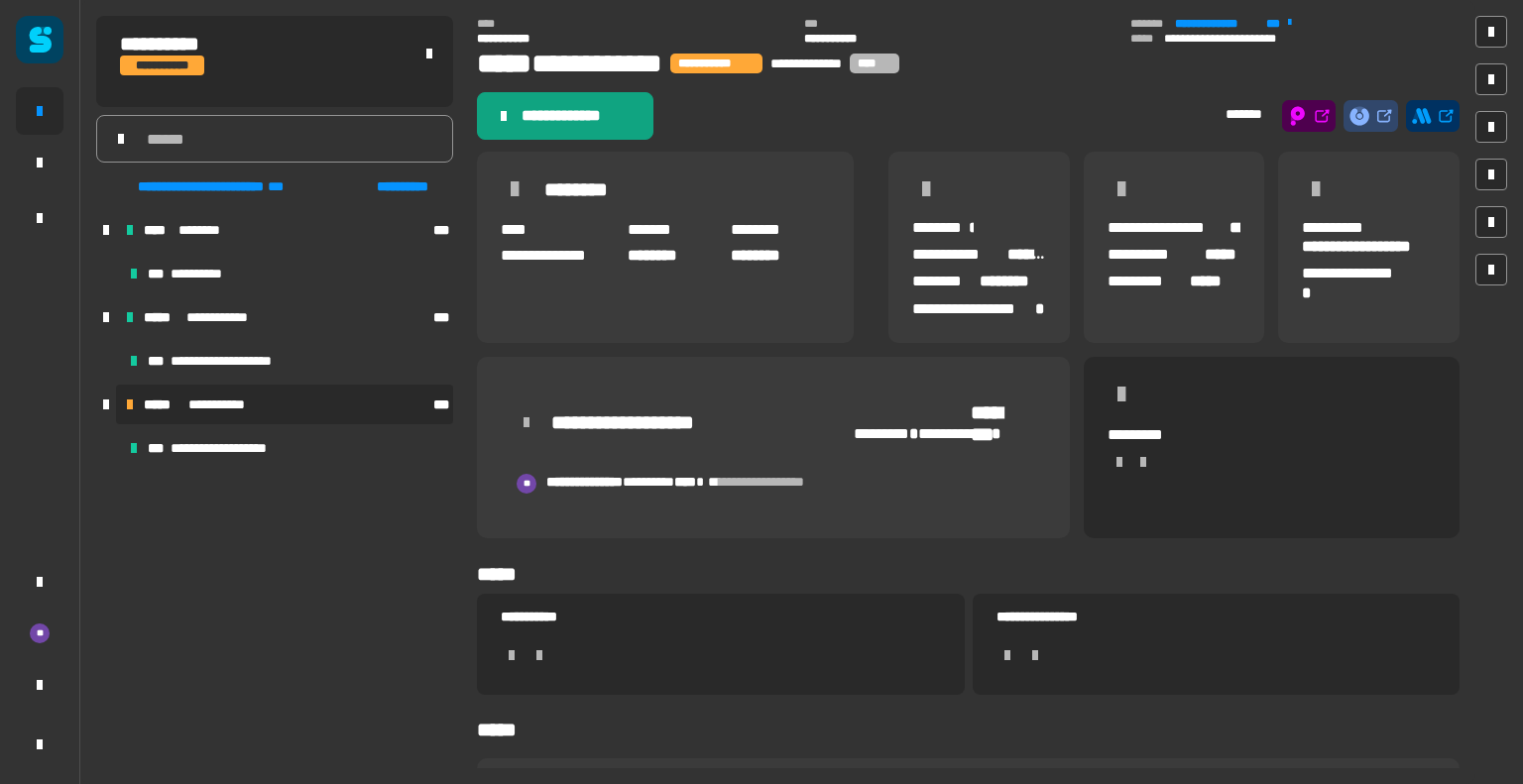 click on "**********" 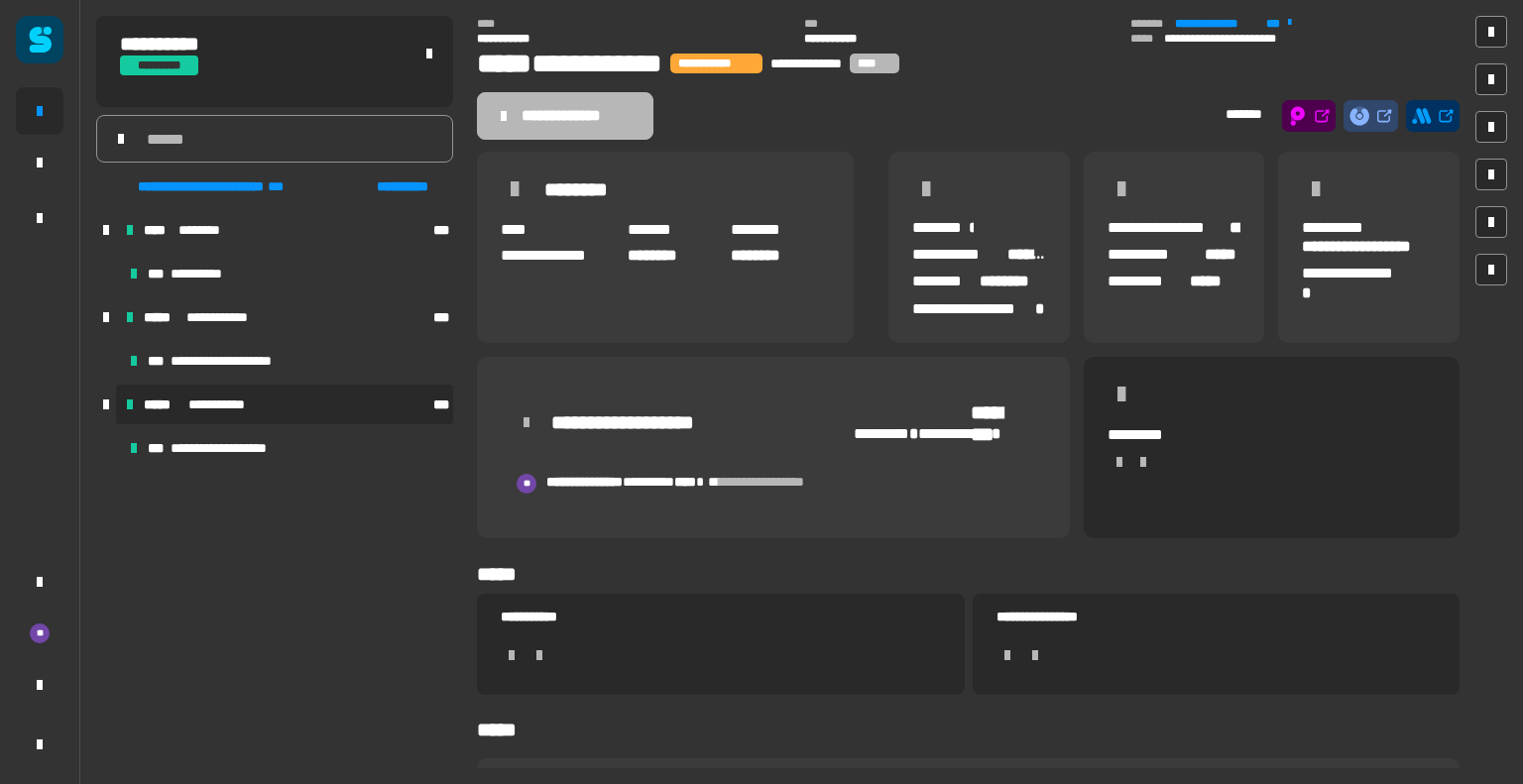 click on "**********" 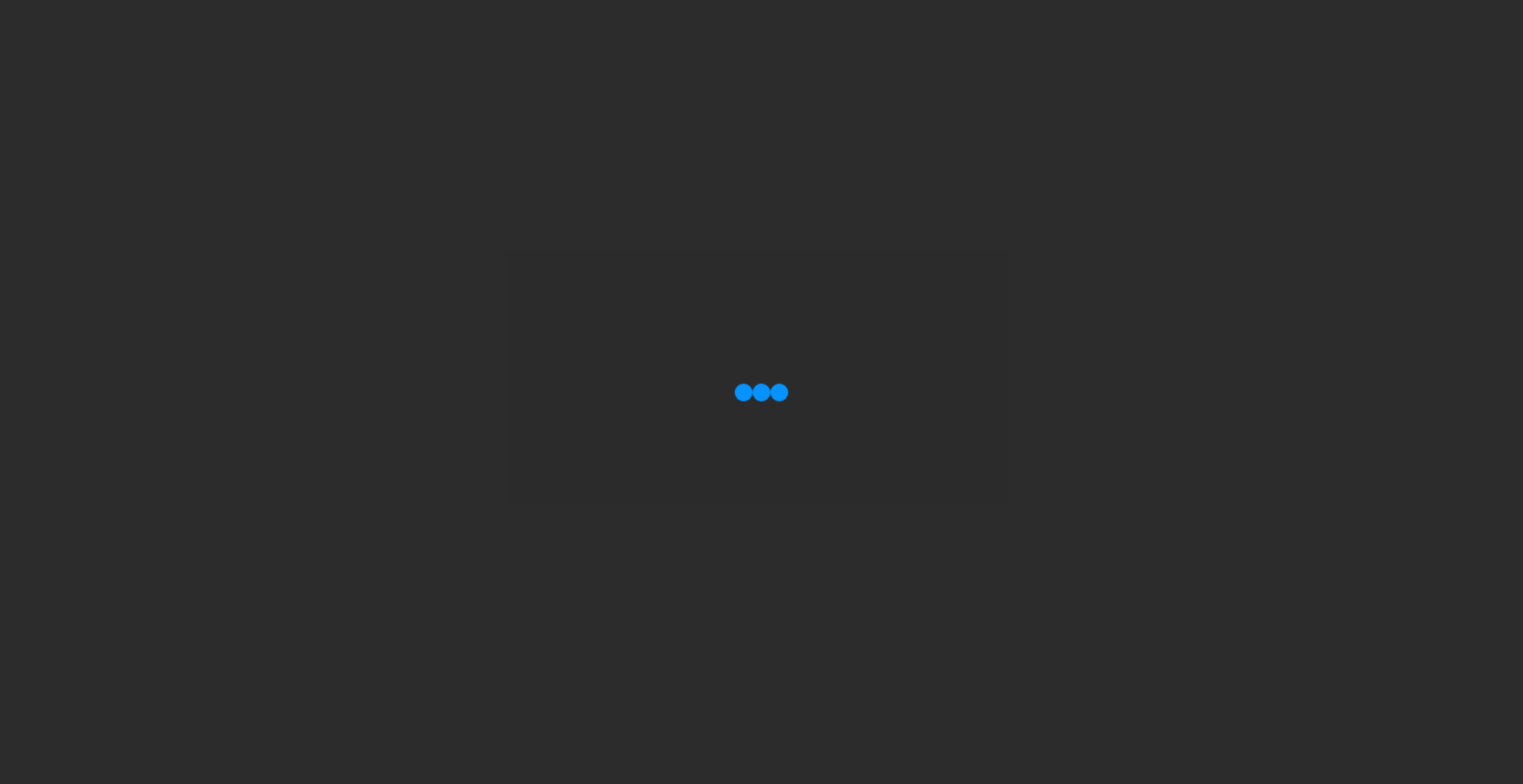 scroll, scrollTop: 0, scrollLeft: 0, axis: both 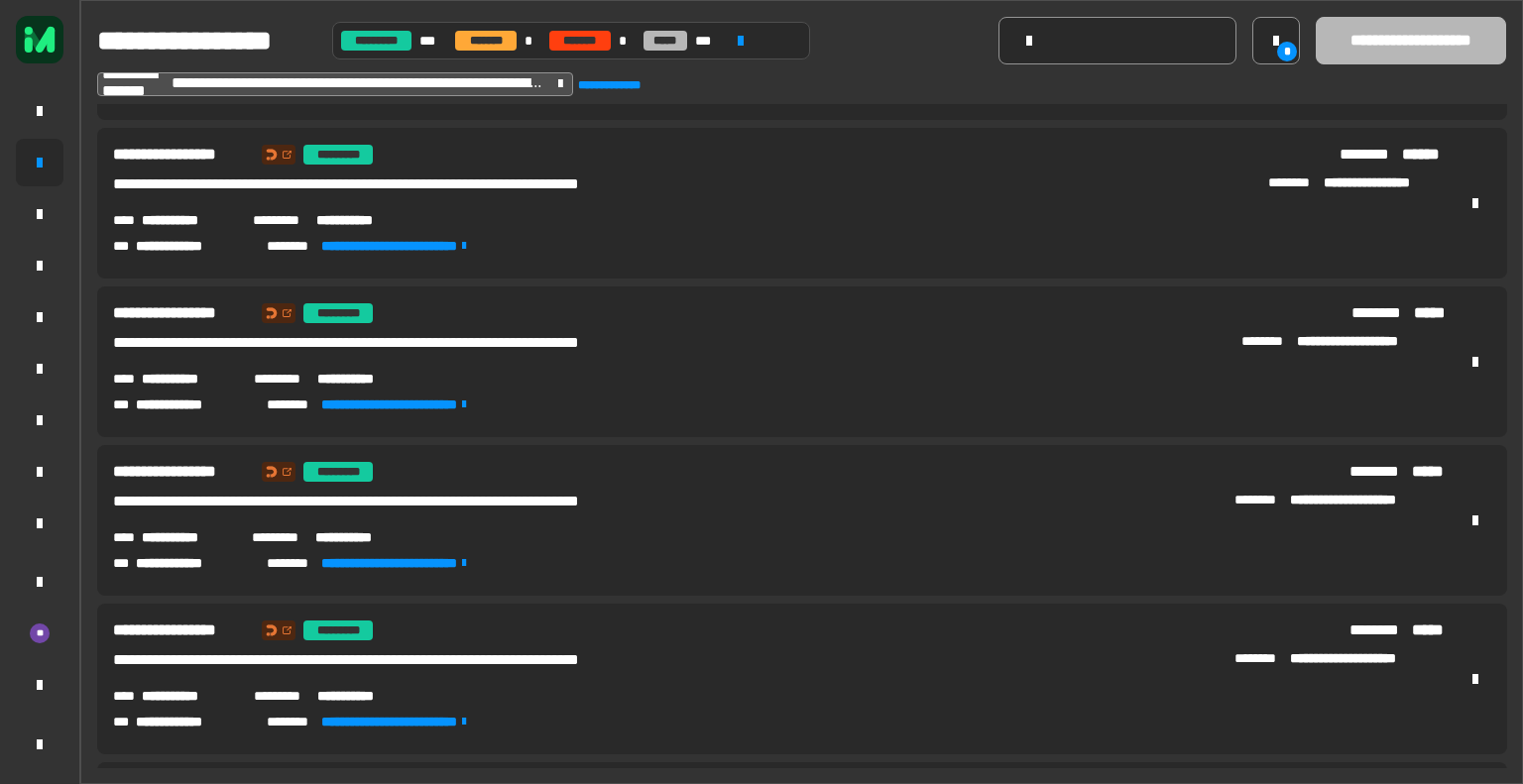 click on "**********" at bounding box center [188, 220] 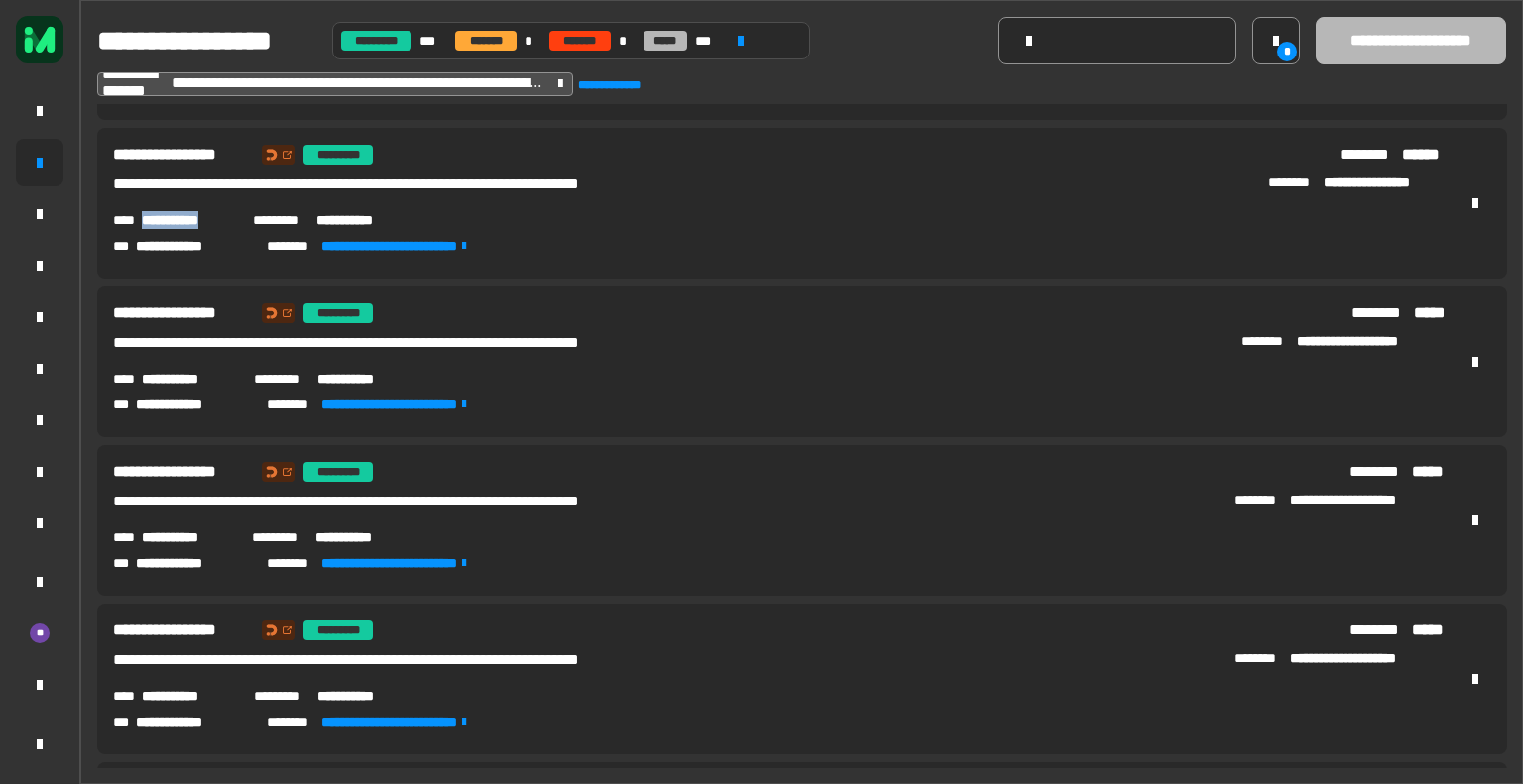click on "**********" at bounding box center (188, 220) 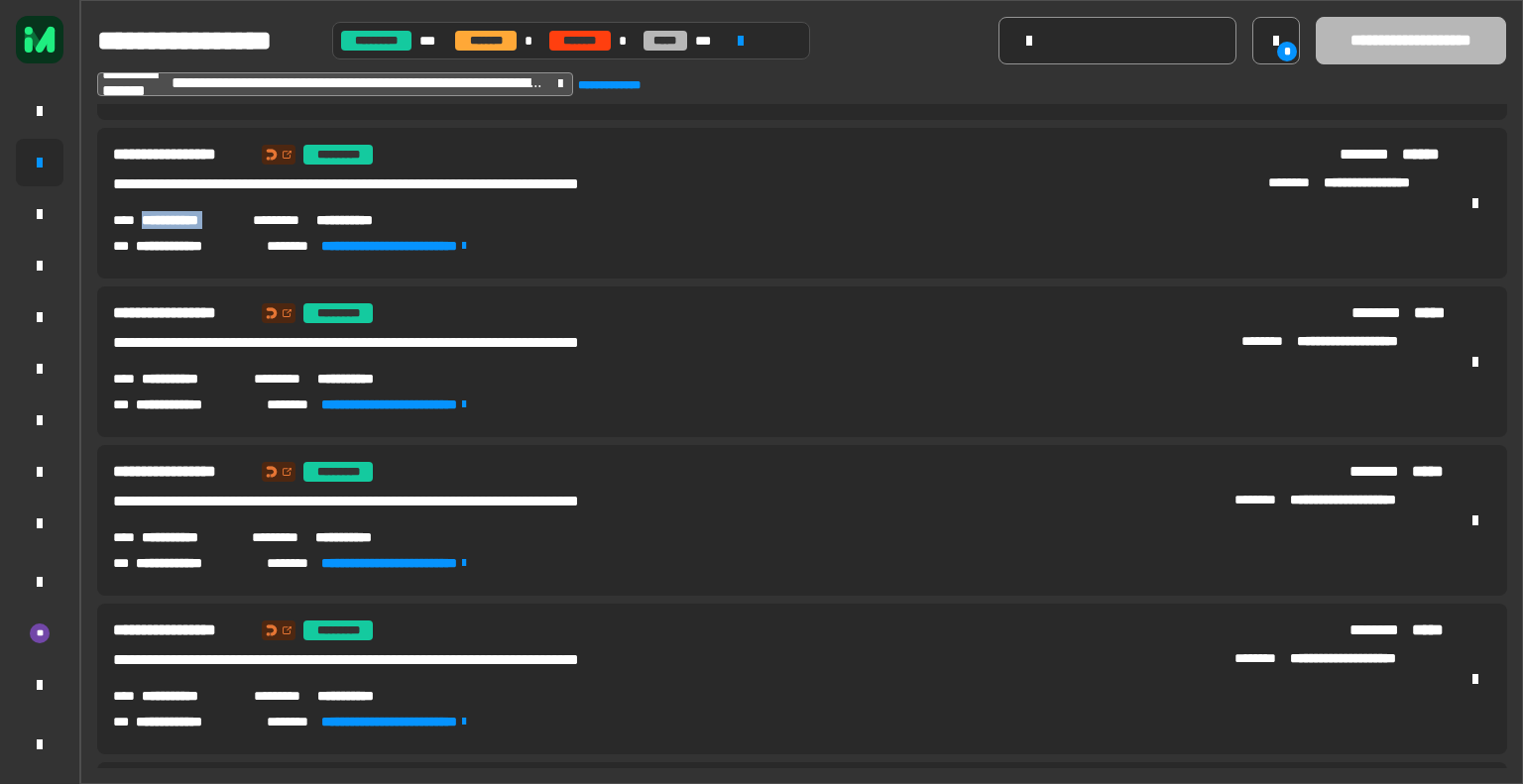 click on "**********" at bounding box center (188, 220) 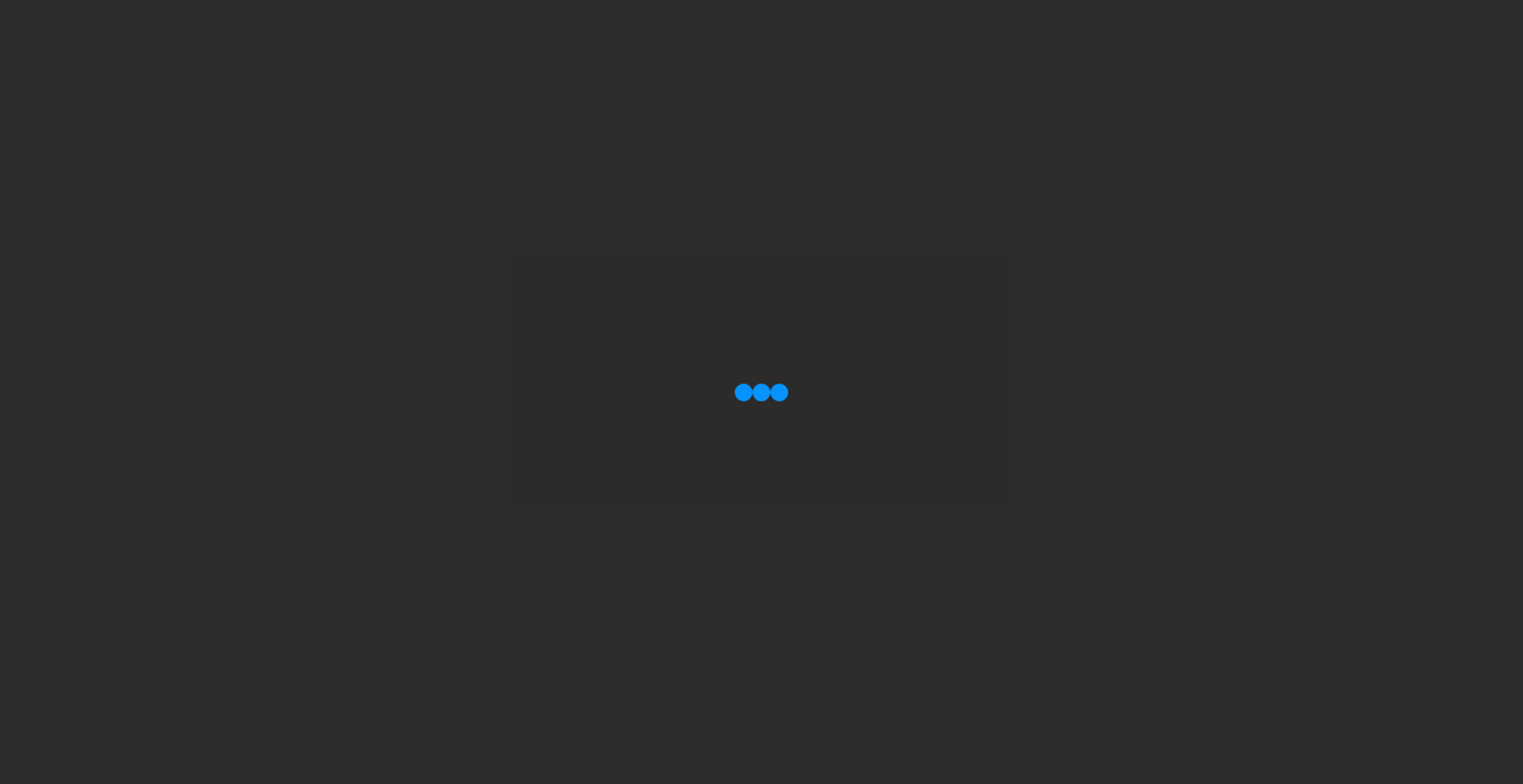 scroll, scrollTop: 0, scrollLeft: 0, axis: both 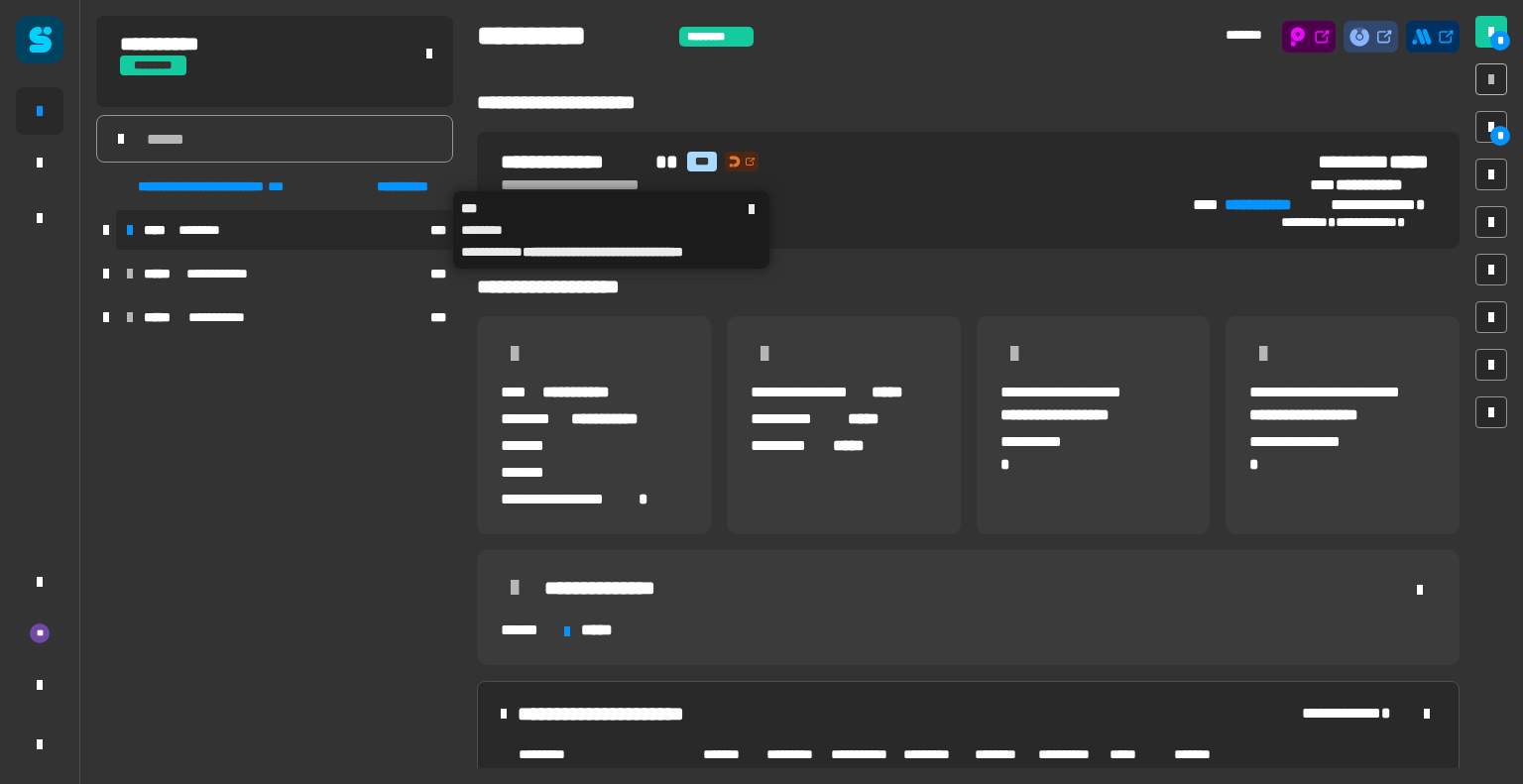 click on "**** ********" at bounding box center (285, 230) 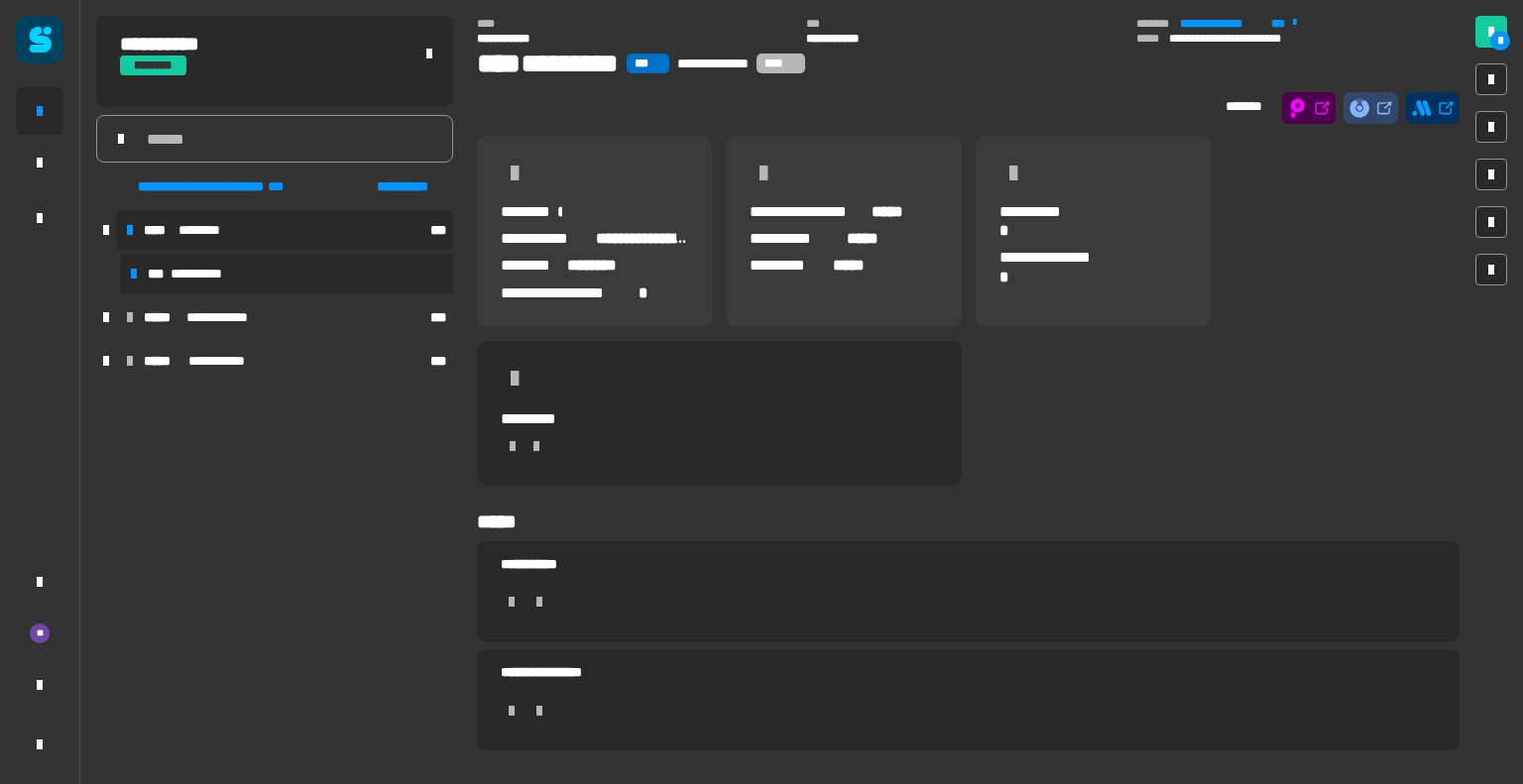 click on "**********" at bounding box center (287, 274) 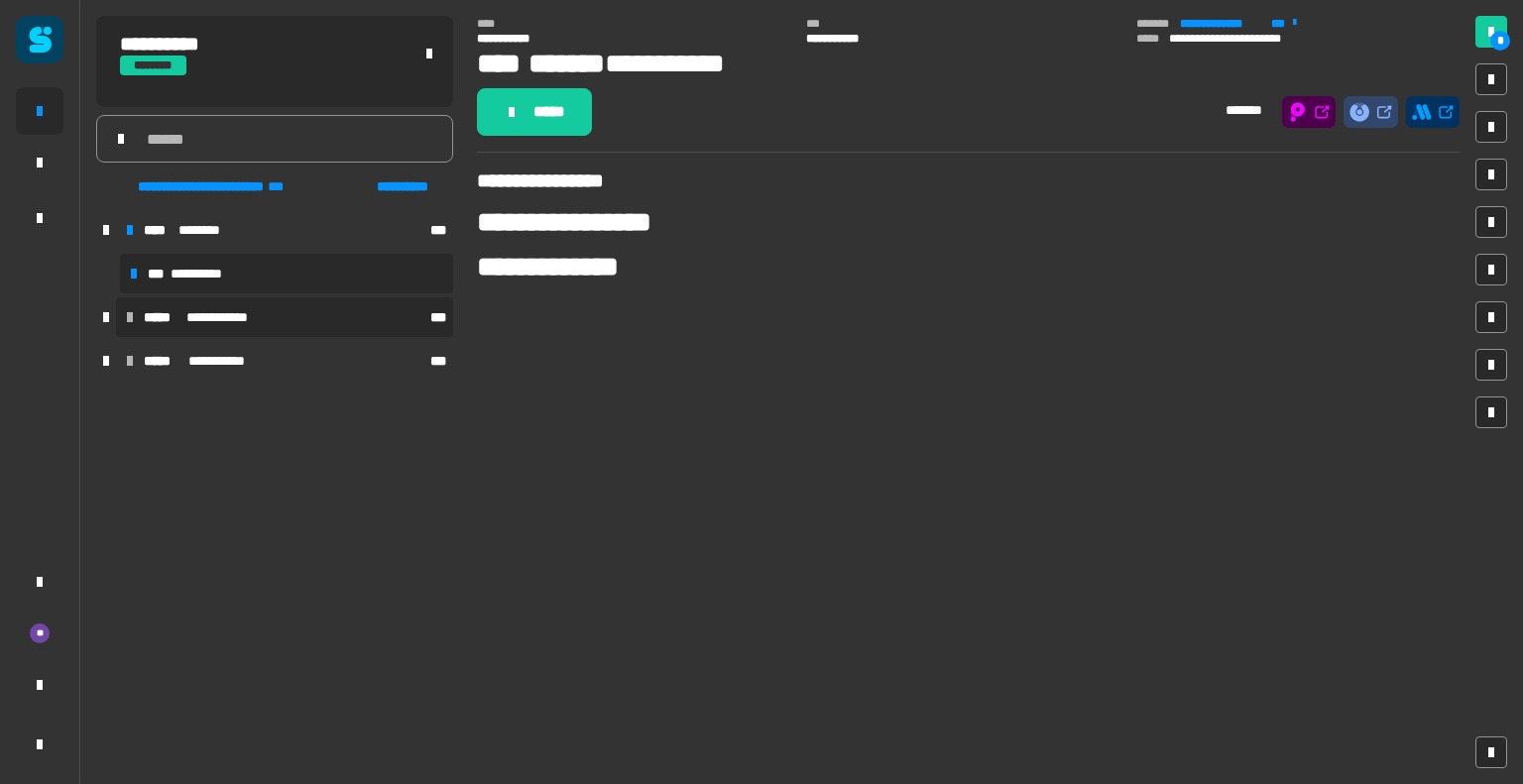 click on "**********" at bounding box center (285, 317) 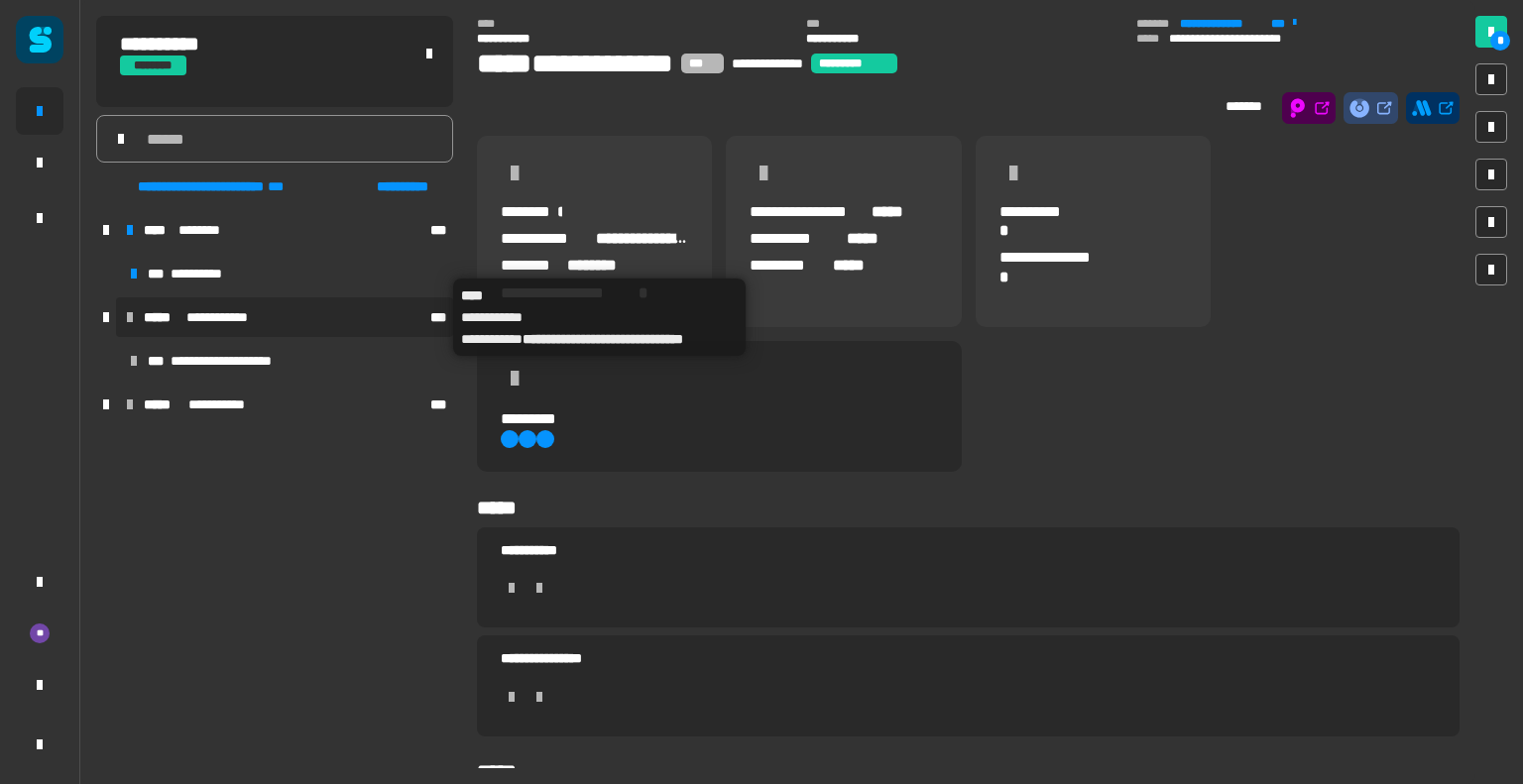 click on "**********" at bounding box center [285, 317] 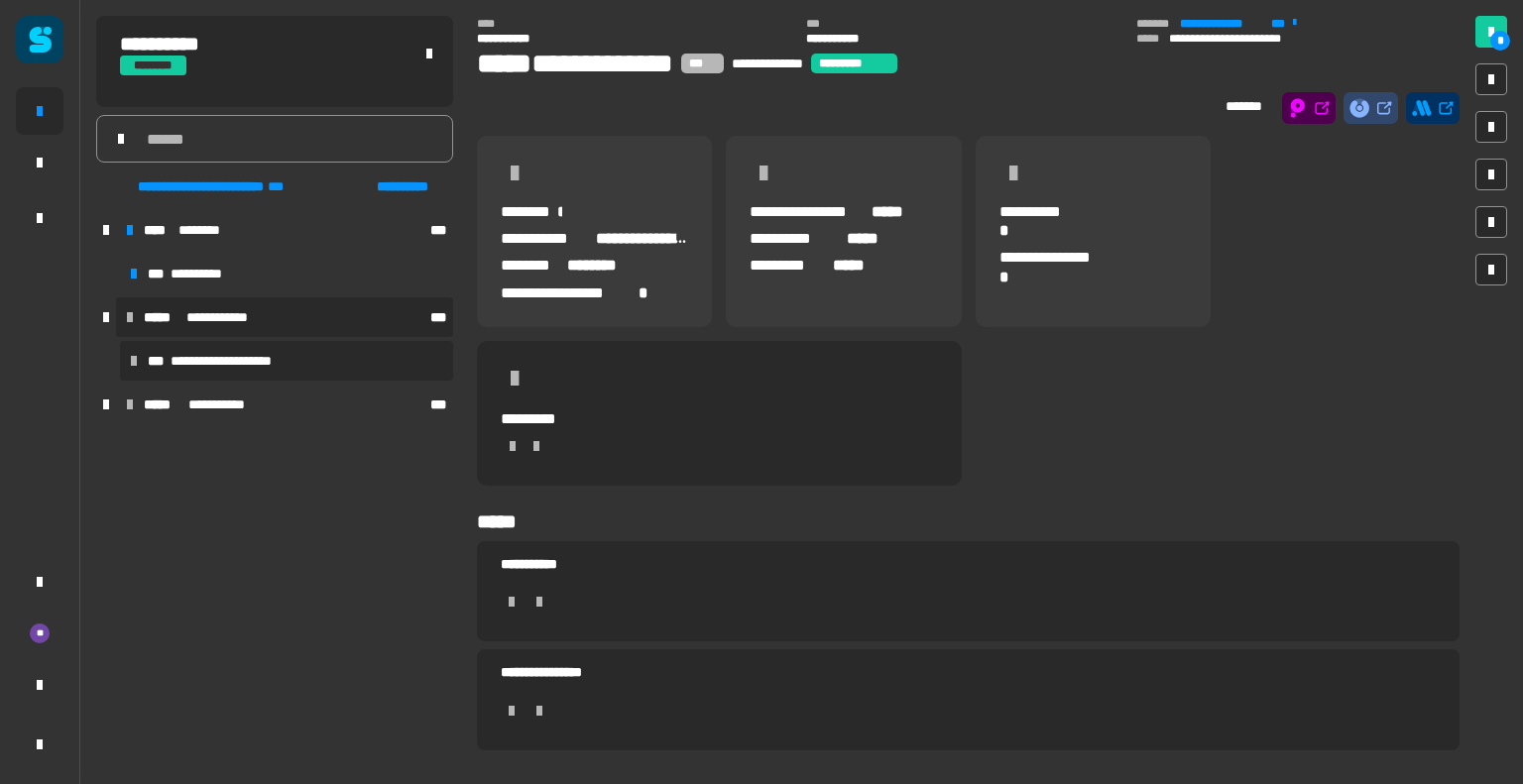 click on "**********" at bounding box center [287, 361] 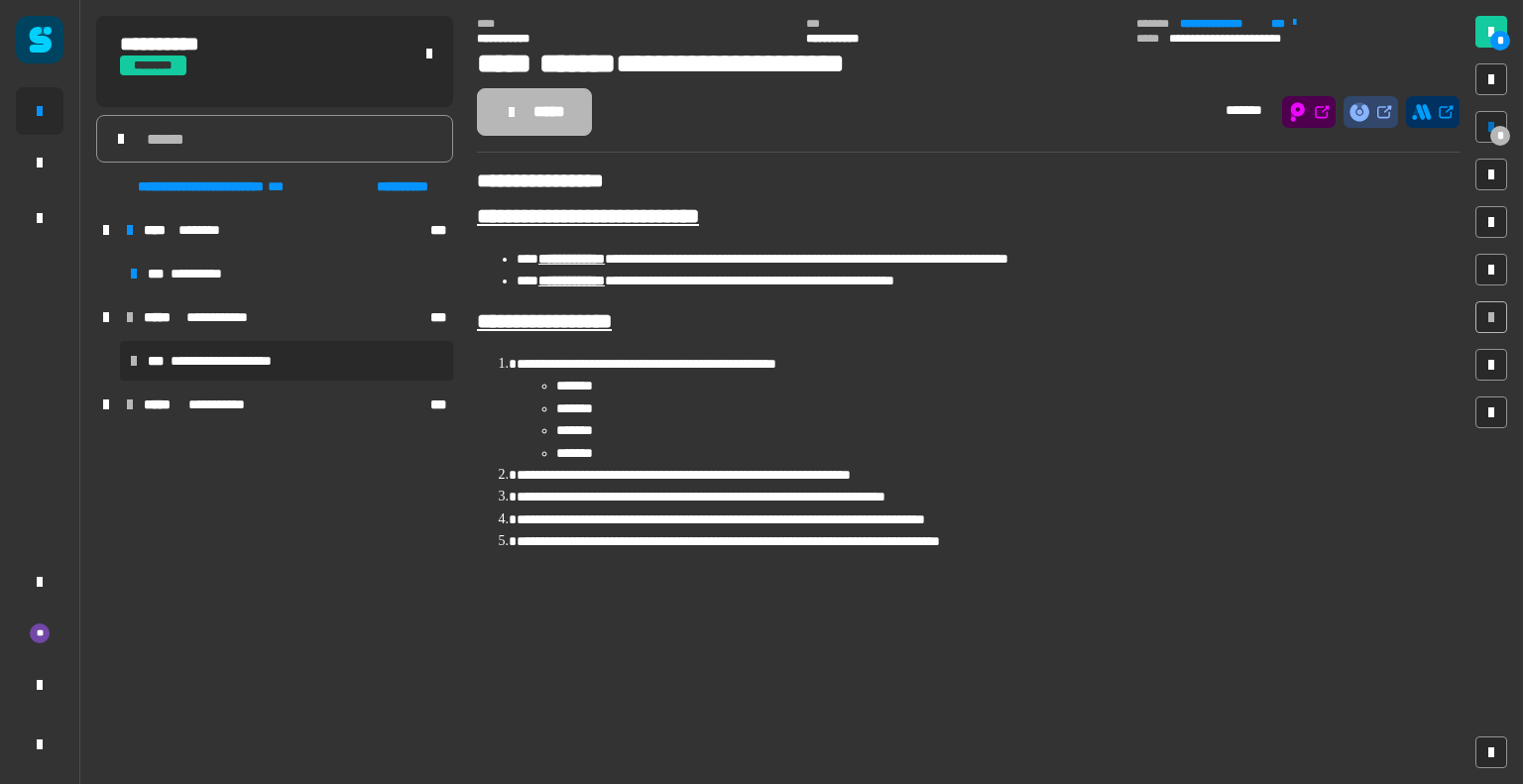 click at bounding box center [1491, 127] 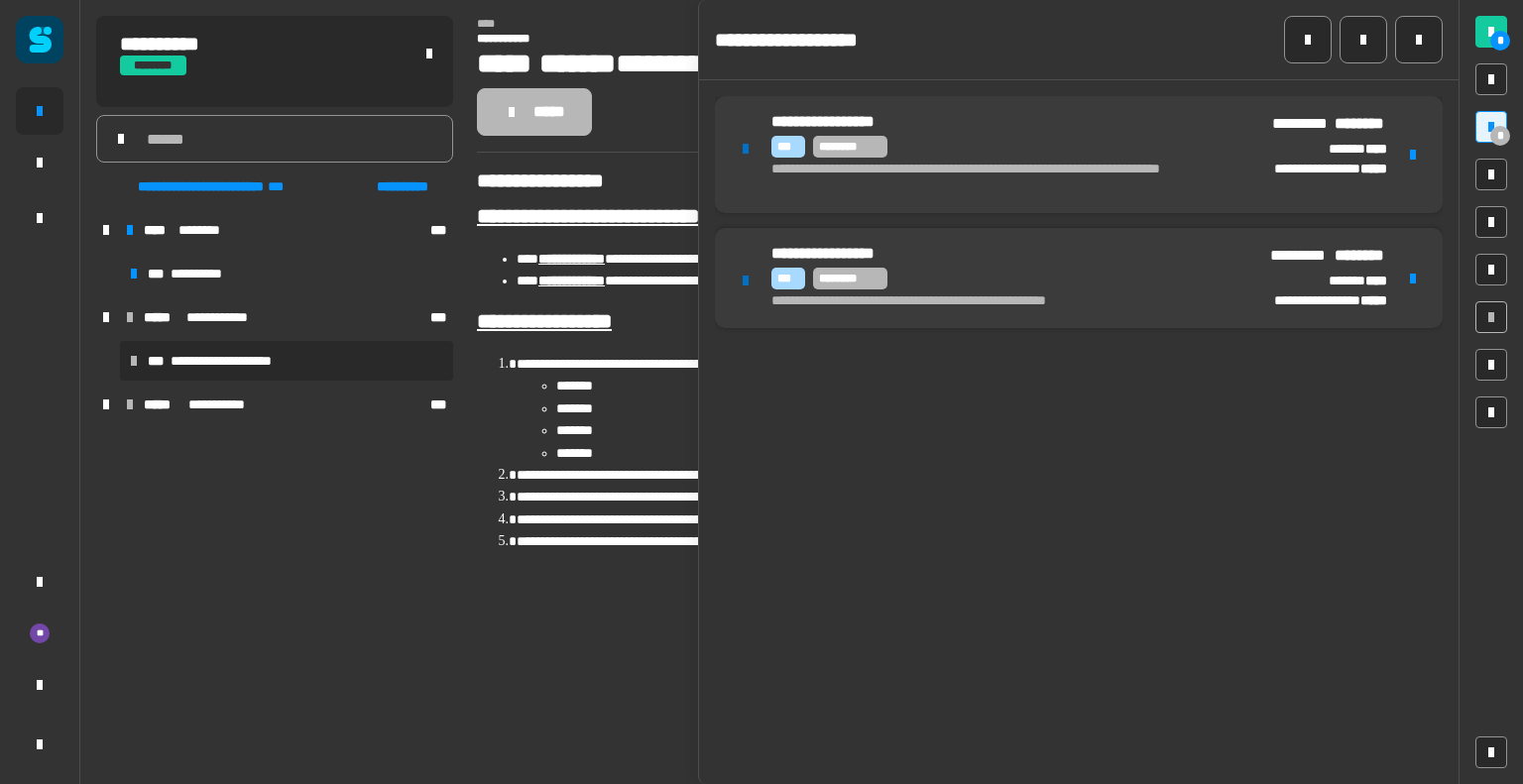 click at bounding box center (1413, 155) 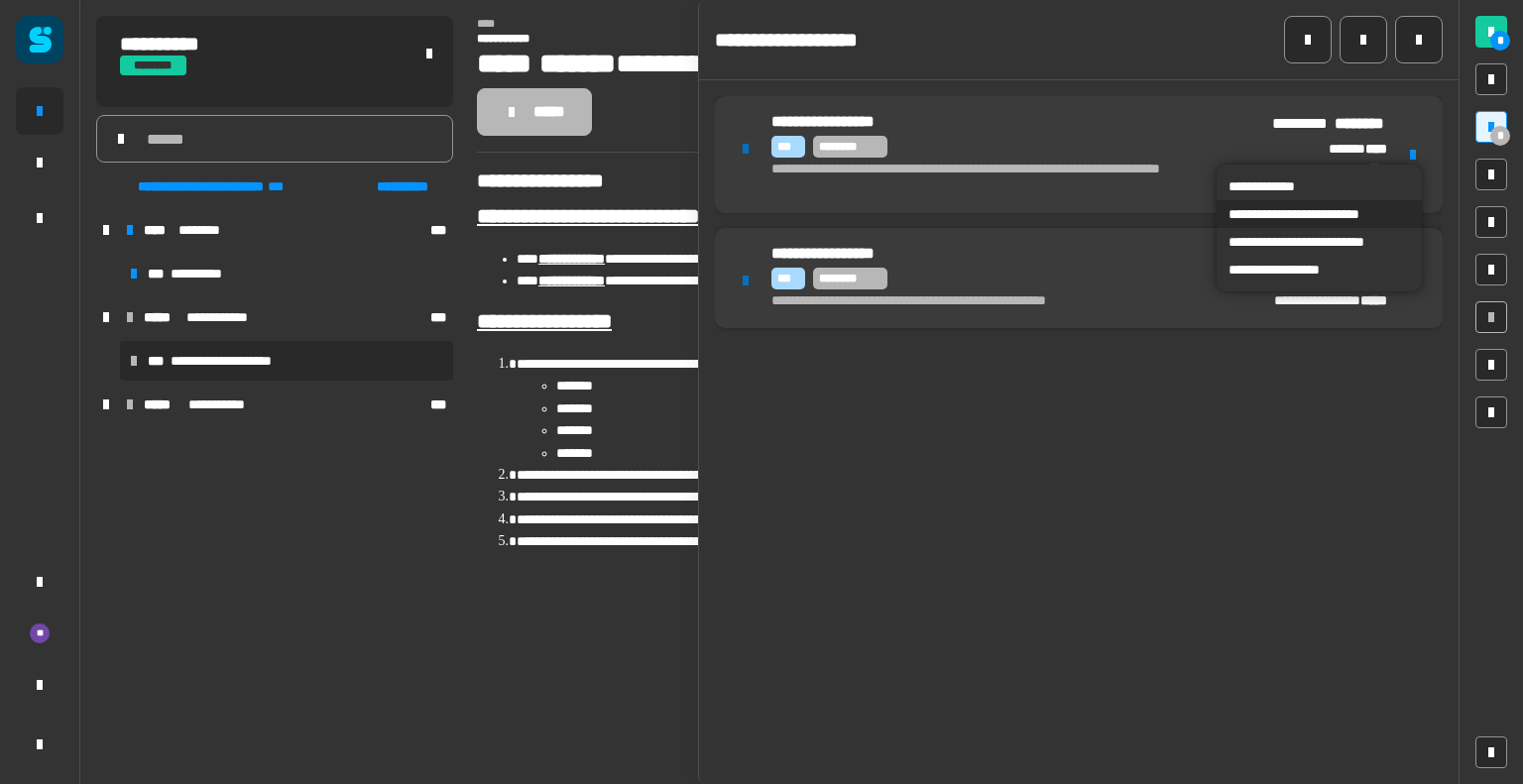 click on "**********" at bounding box center (1319, 214) 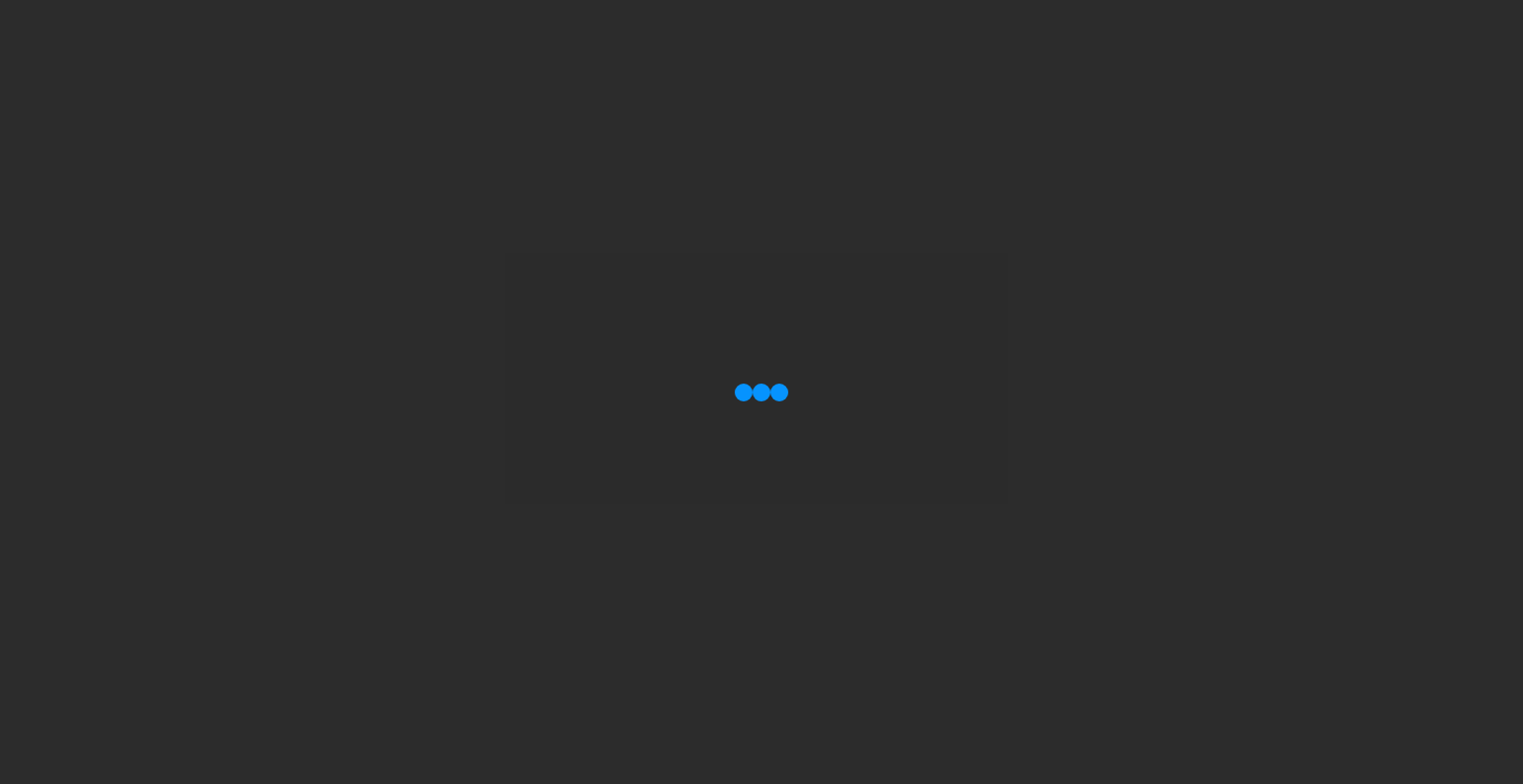 scroll, scrollTop: 0, scrollLeft: 0, axis: both 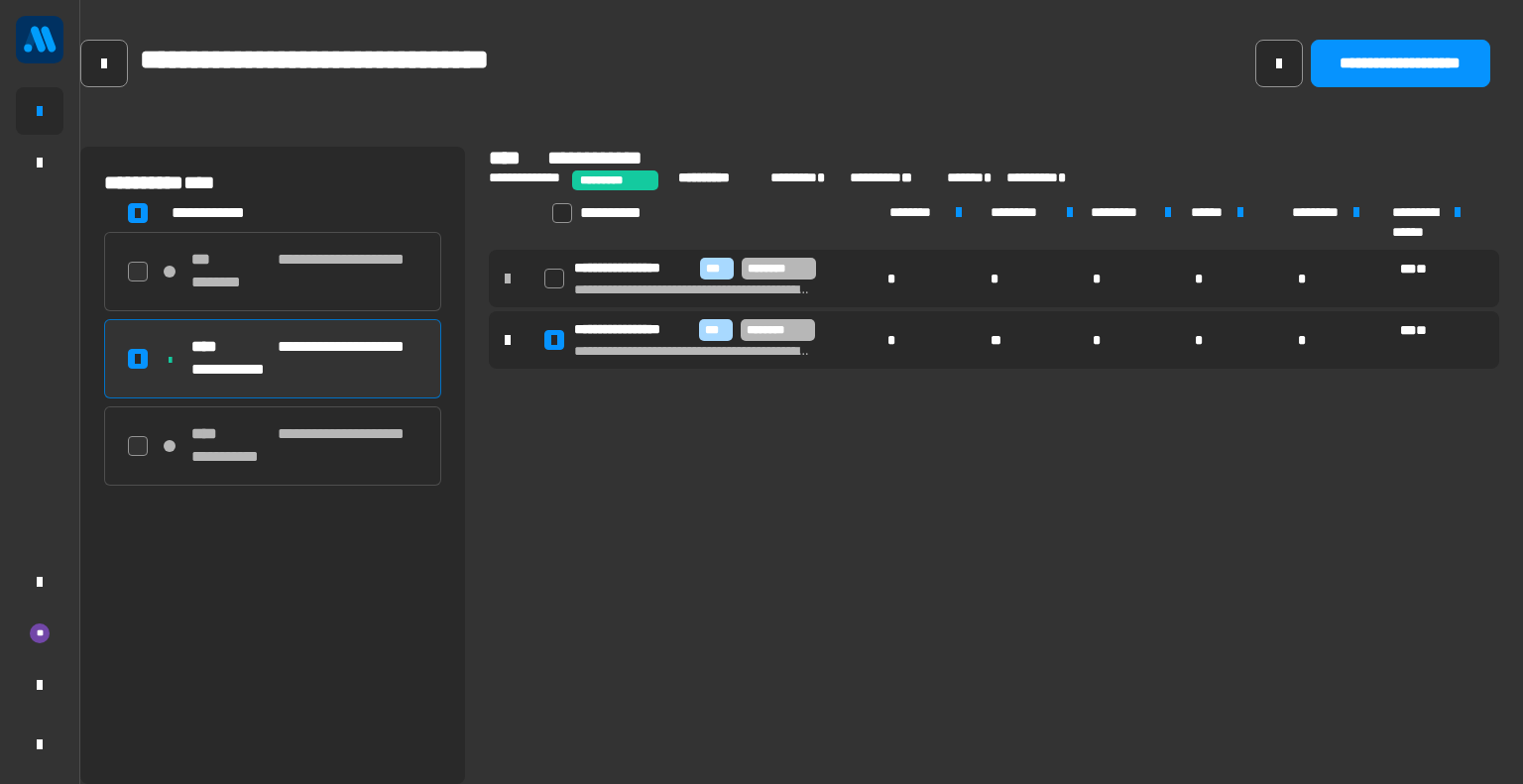 click 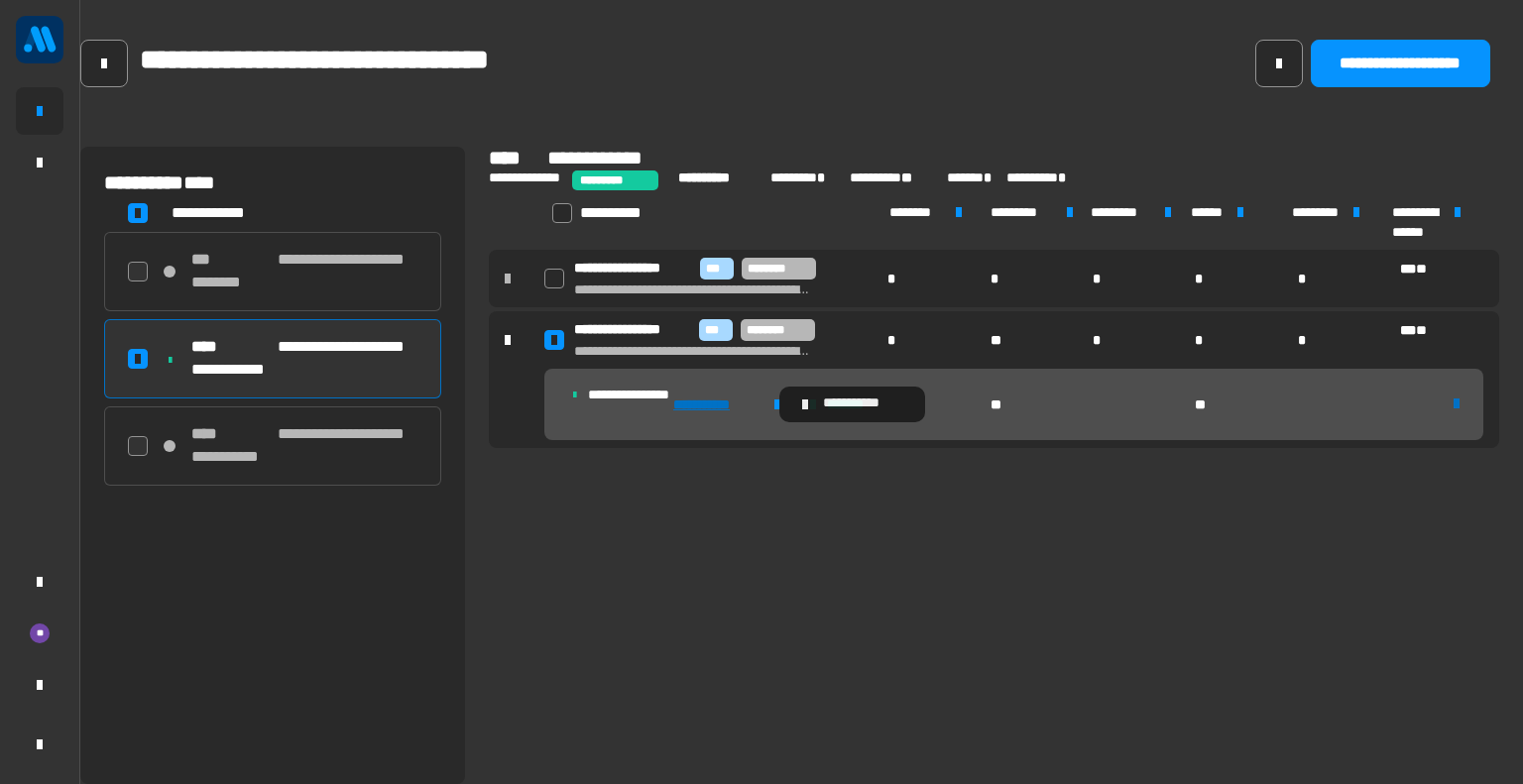 click on "**********" 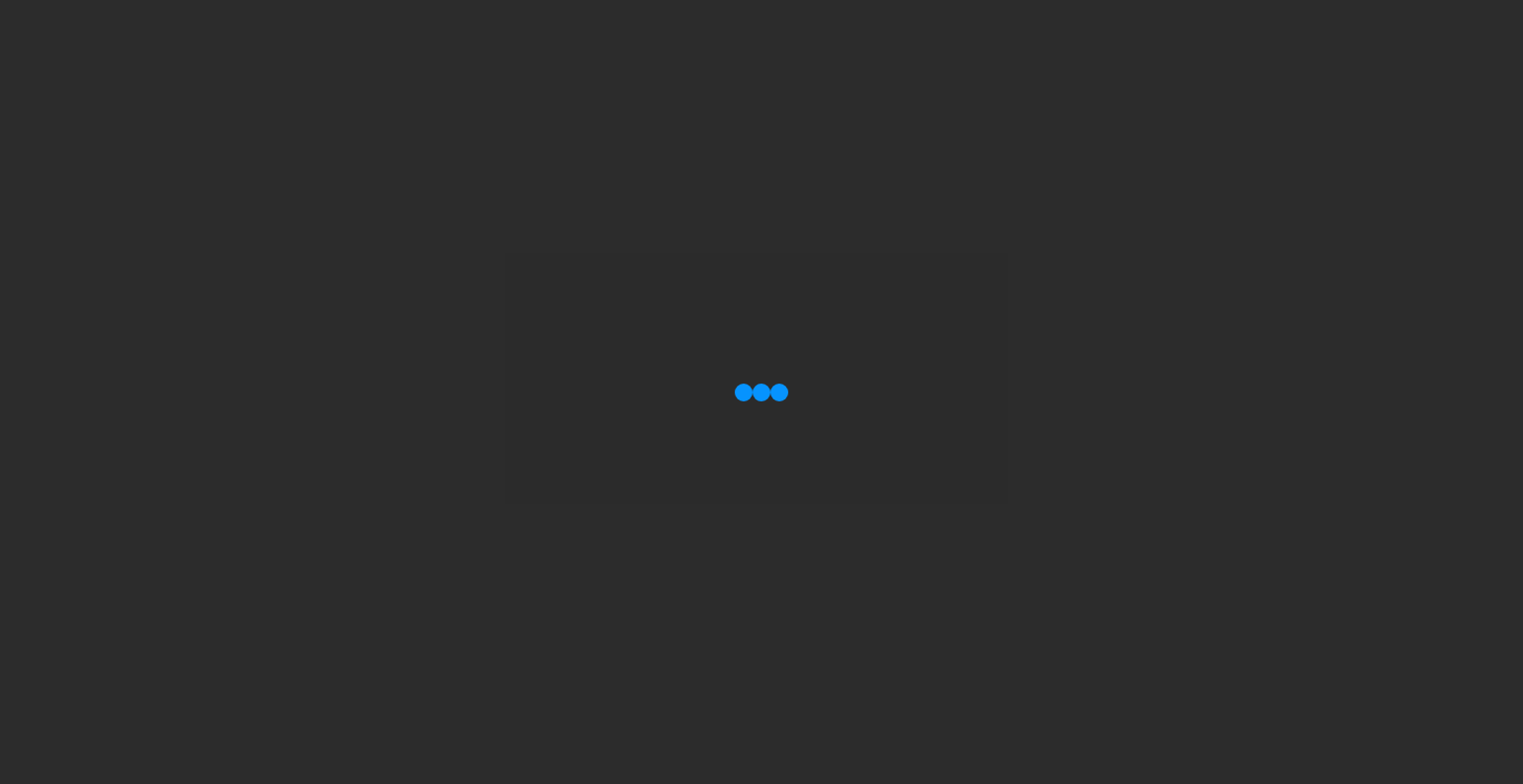 scroll, scrollTop: 0, scrollLeft: 0, axis: both 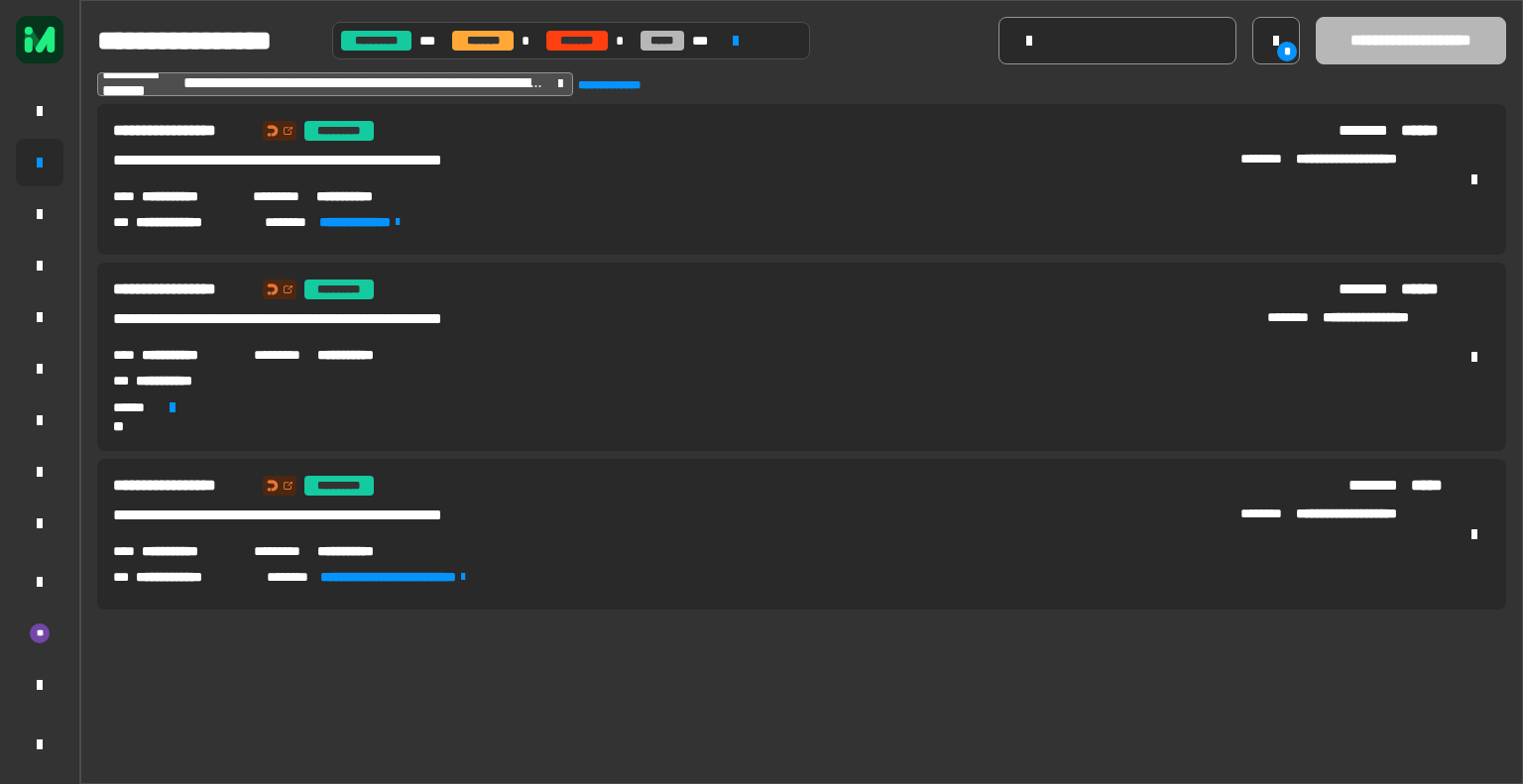 click on "**********" at bounding box center (189, 355) 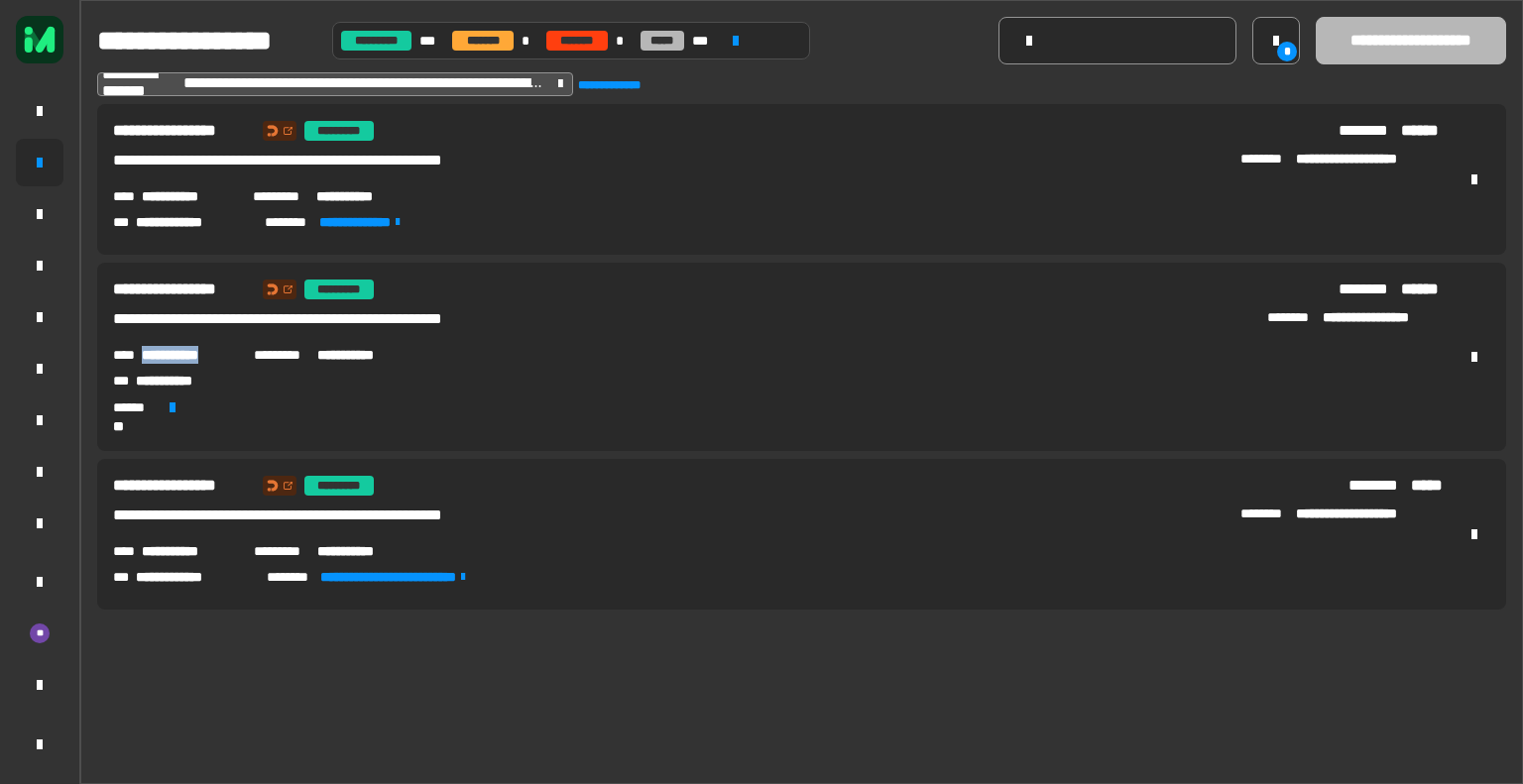 click on "**********" at bounding box center (189, 355) 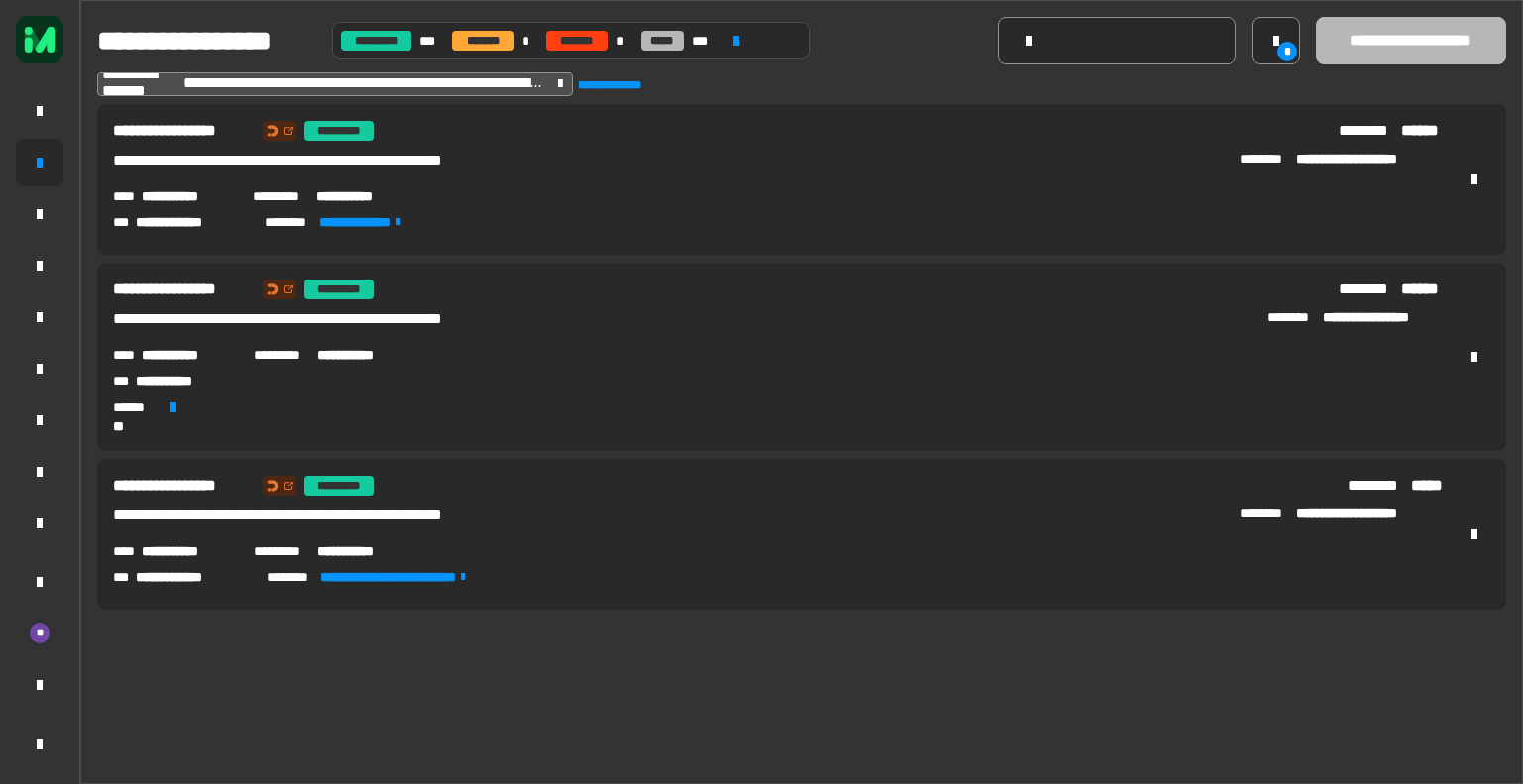 click 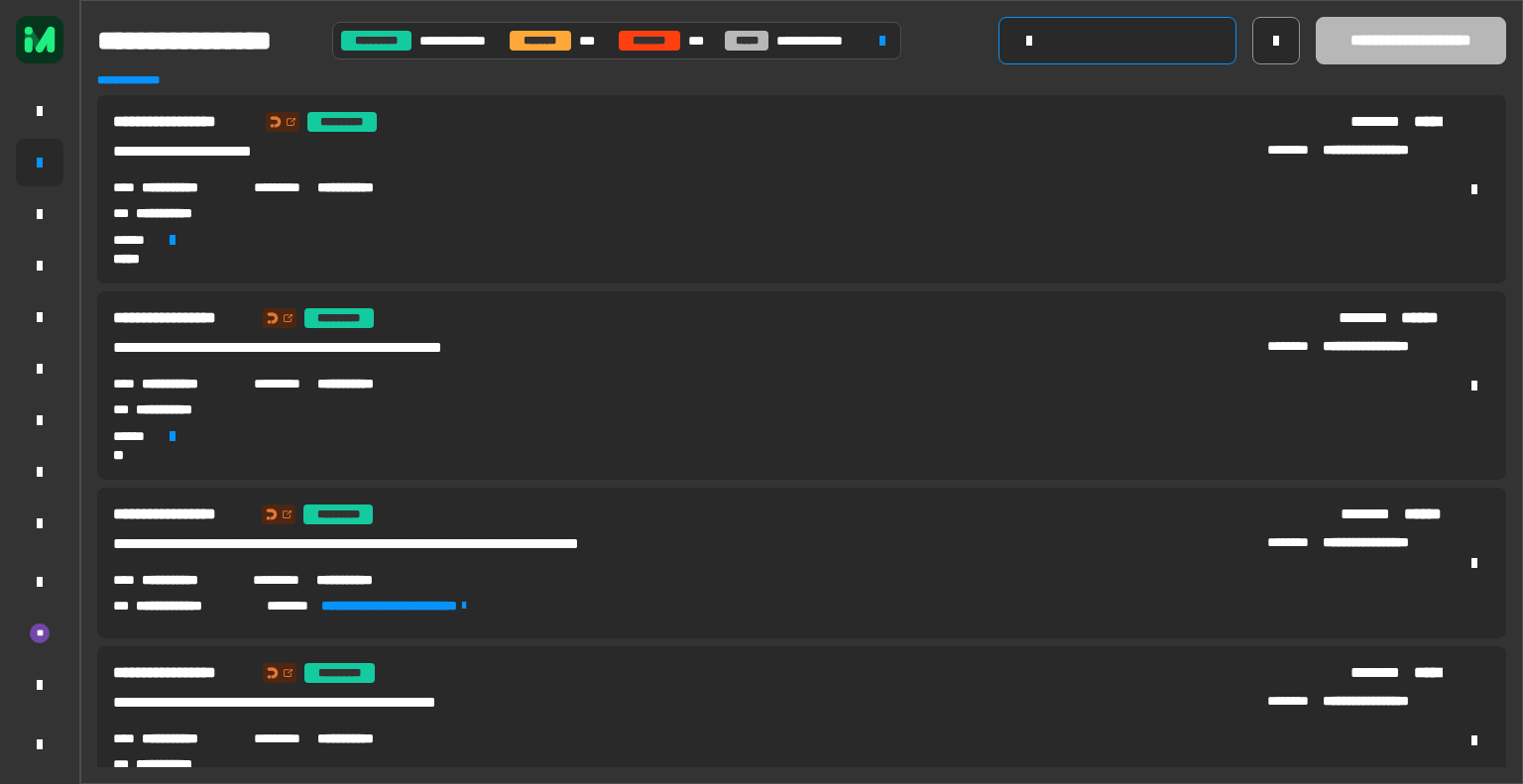 click 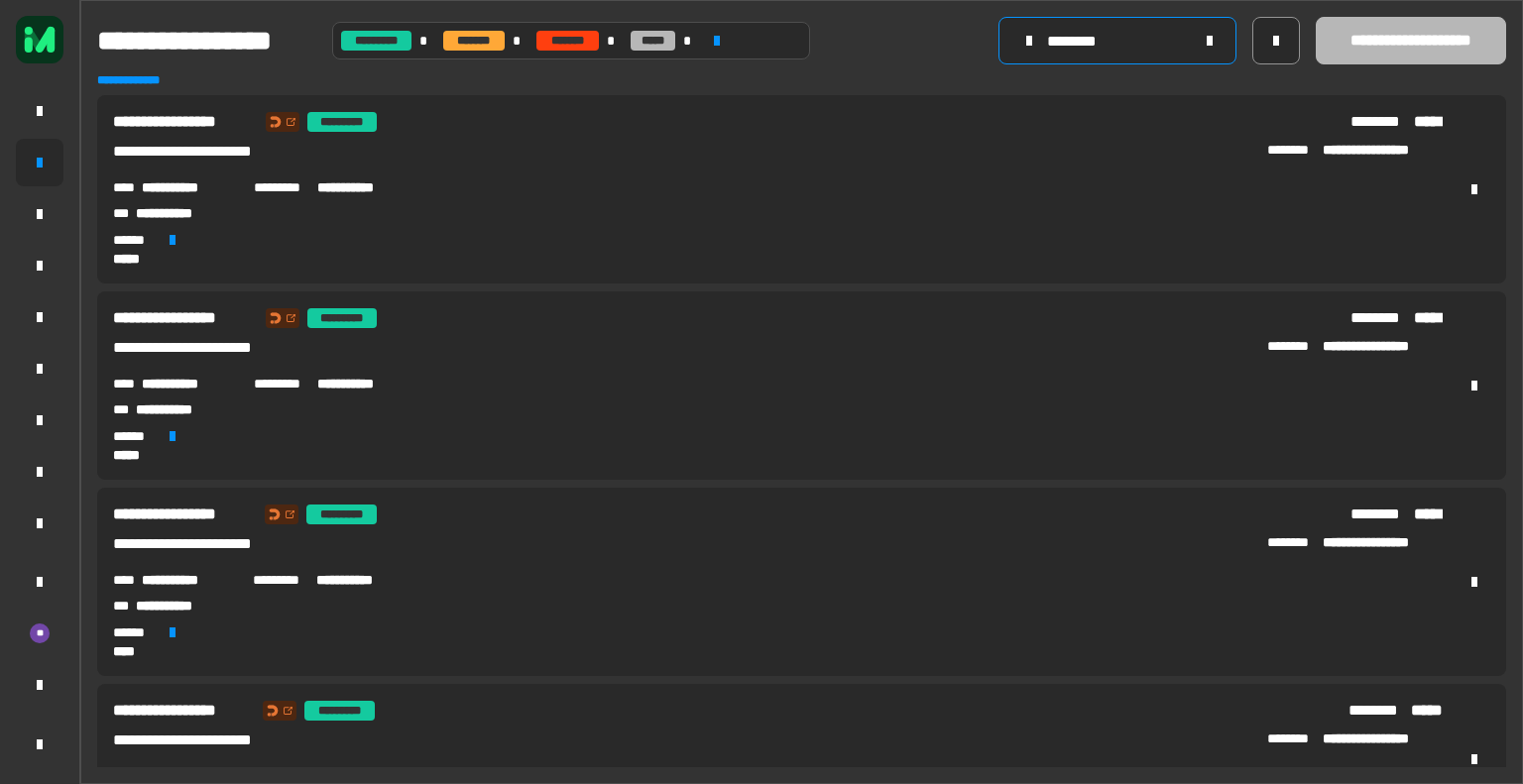 type on "********" 